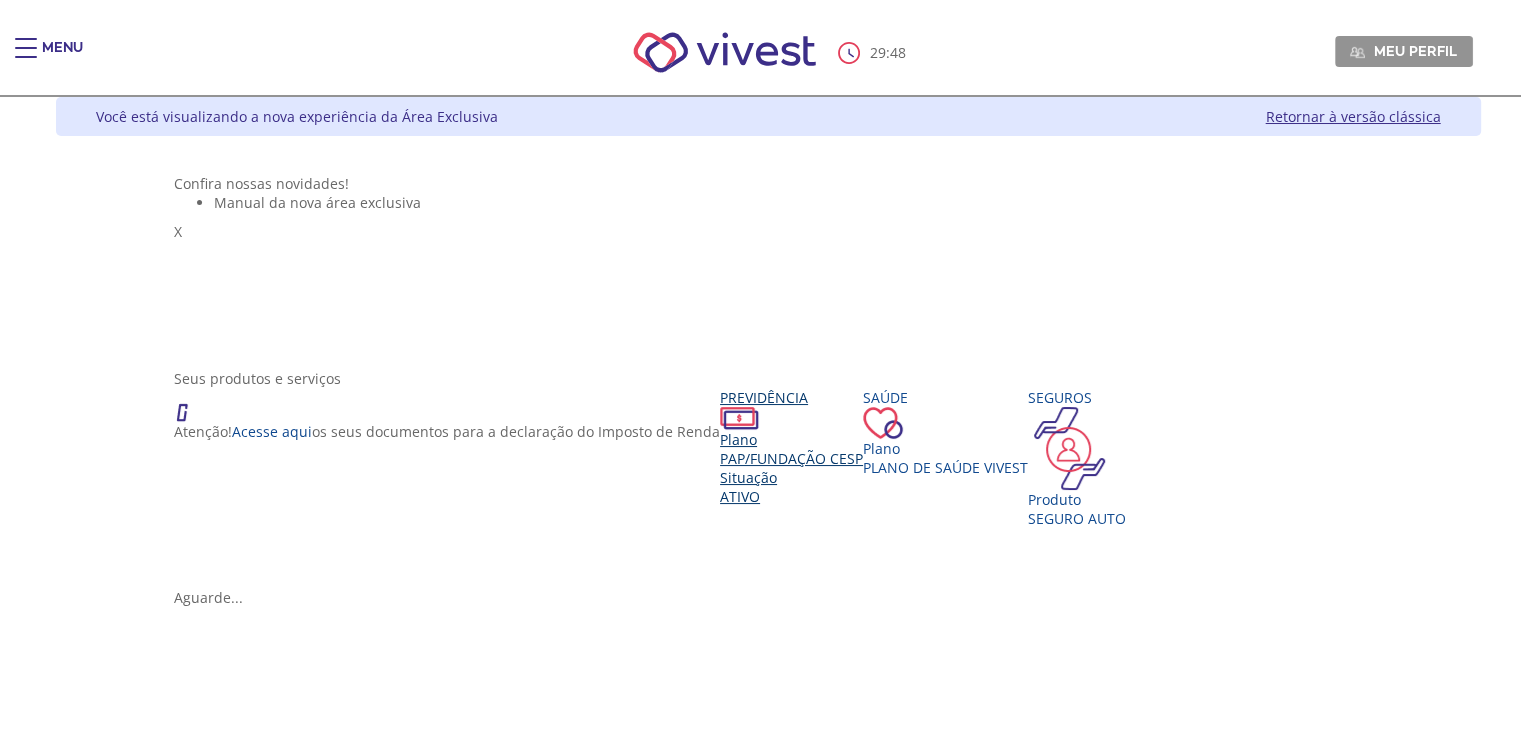 scroll, scrollTop: 200, scrollLeft: 0, axis: vertical 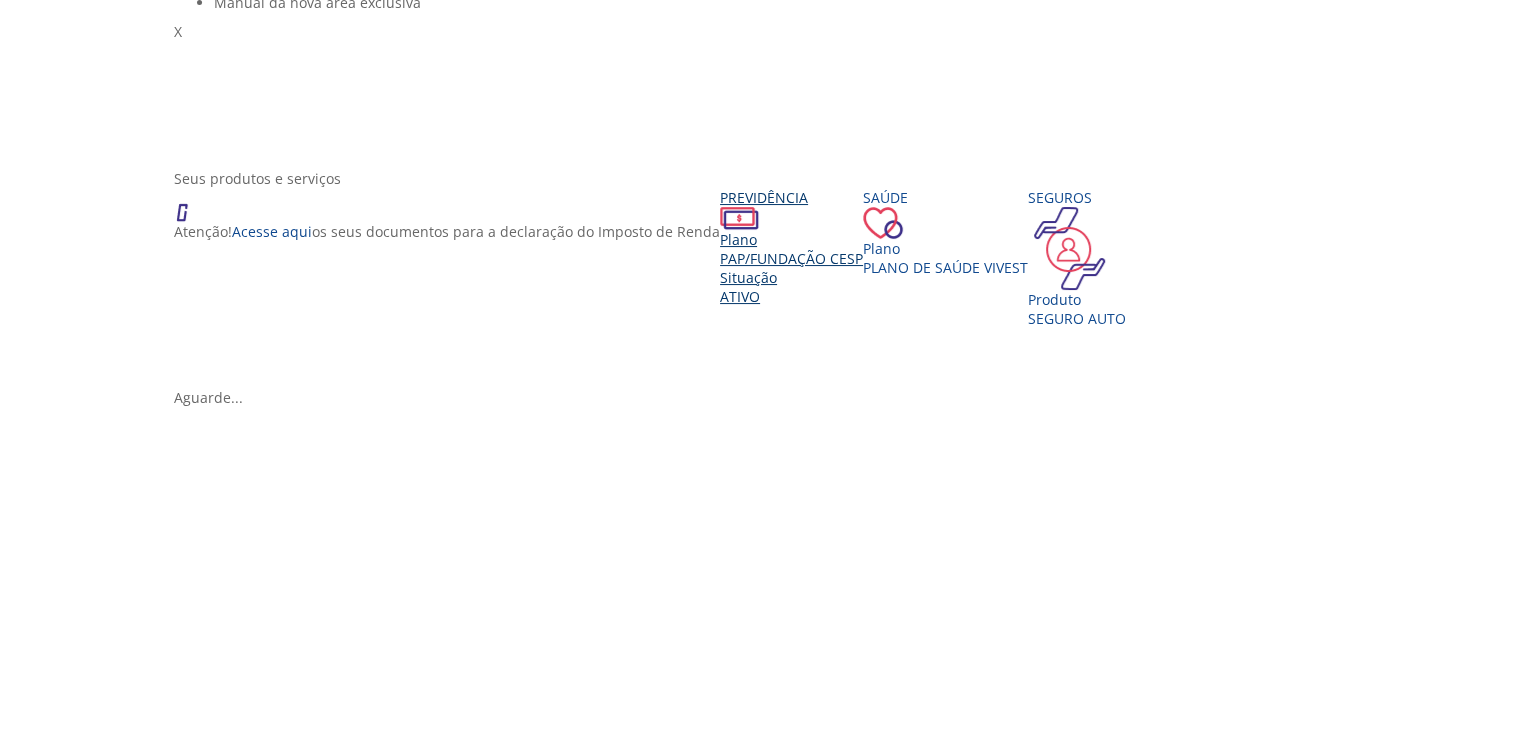 click on "Situação" at bounding box center [791, 277] 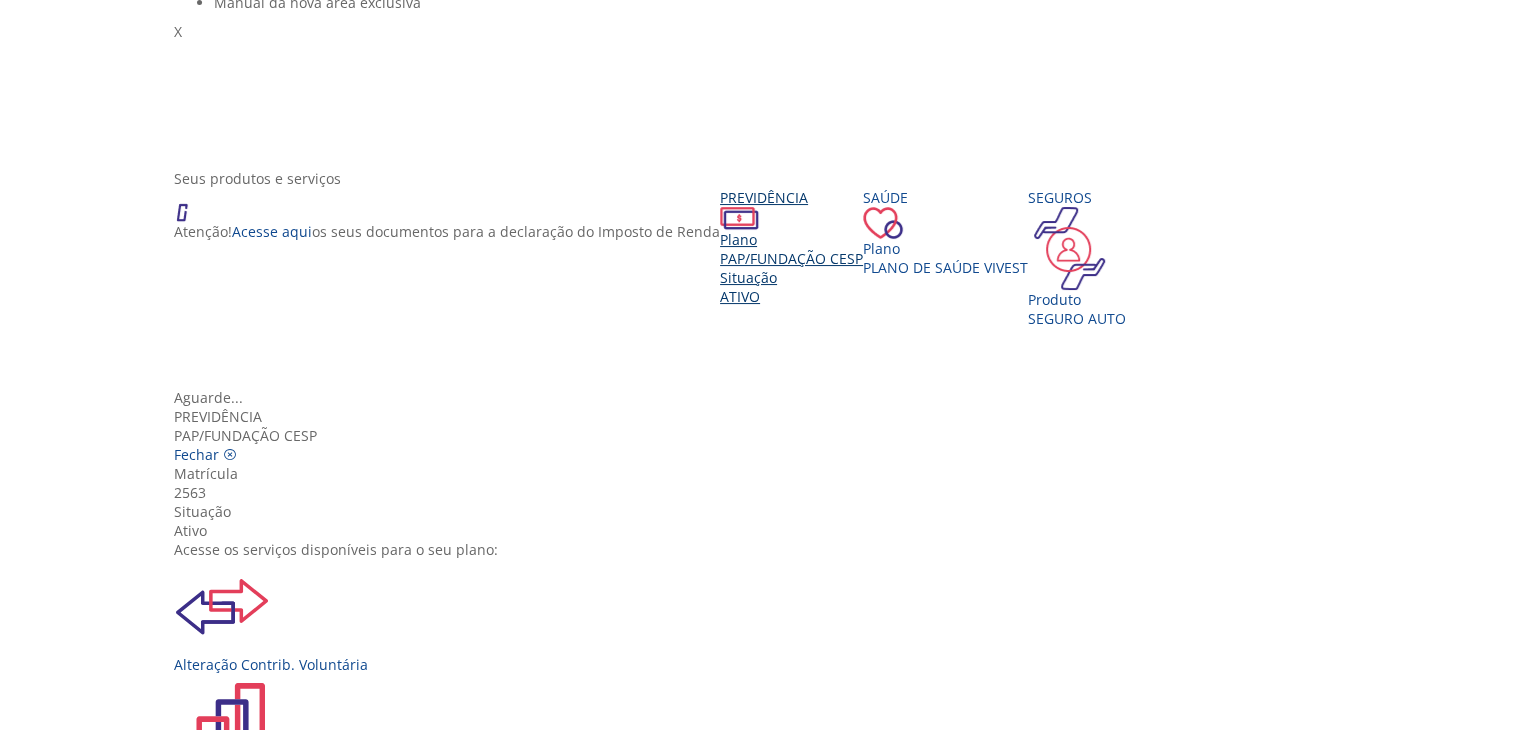 scroll, scrollTop: 300, scrollLeft: 0, axis: vertical 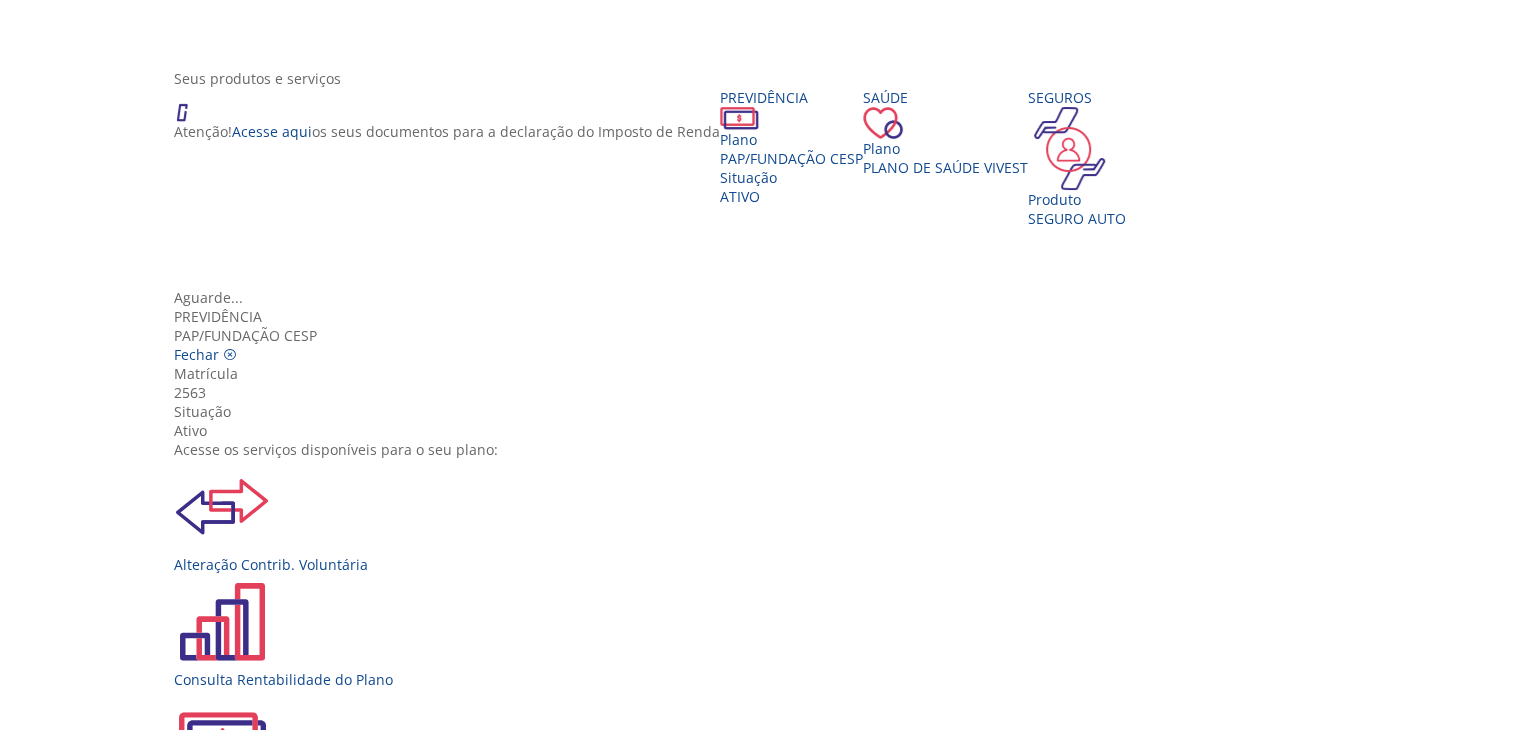 click on "Extrato Previdenciário" at bounding box center [768, 1091] 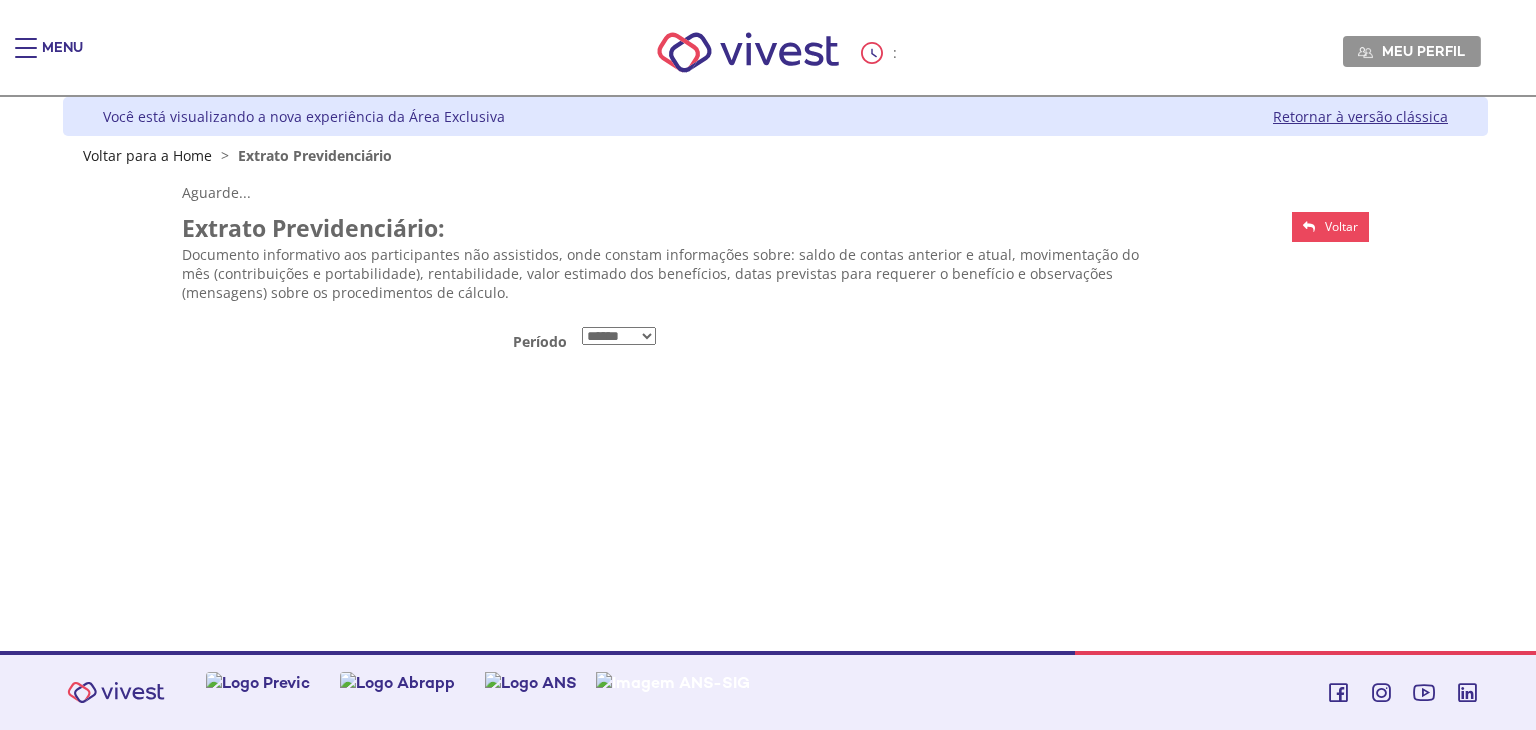scroll, scrollTop: 0, scrollLeft: 0, axis: both 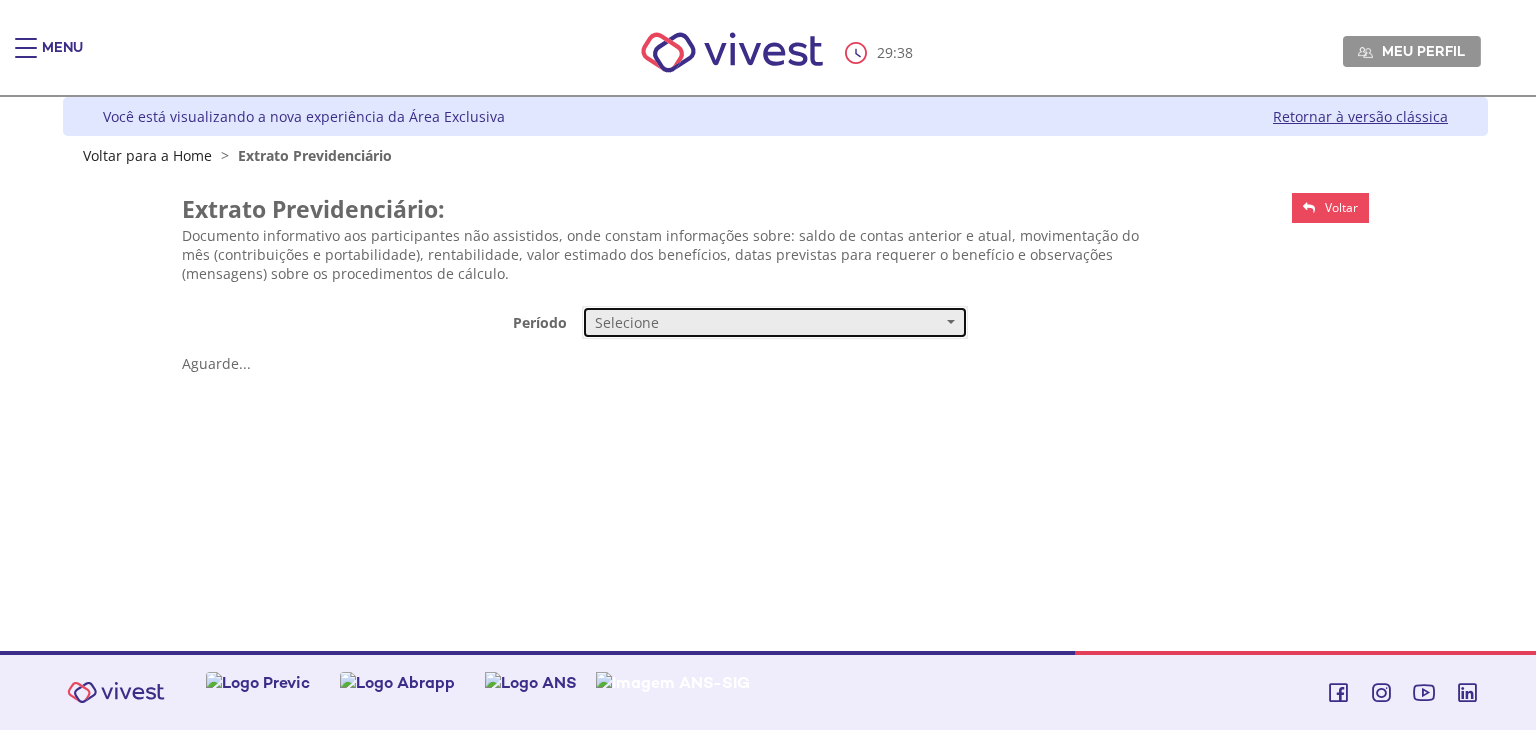 click on "Selecione" at bounding box center [775, 323] 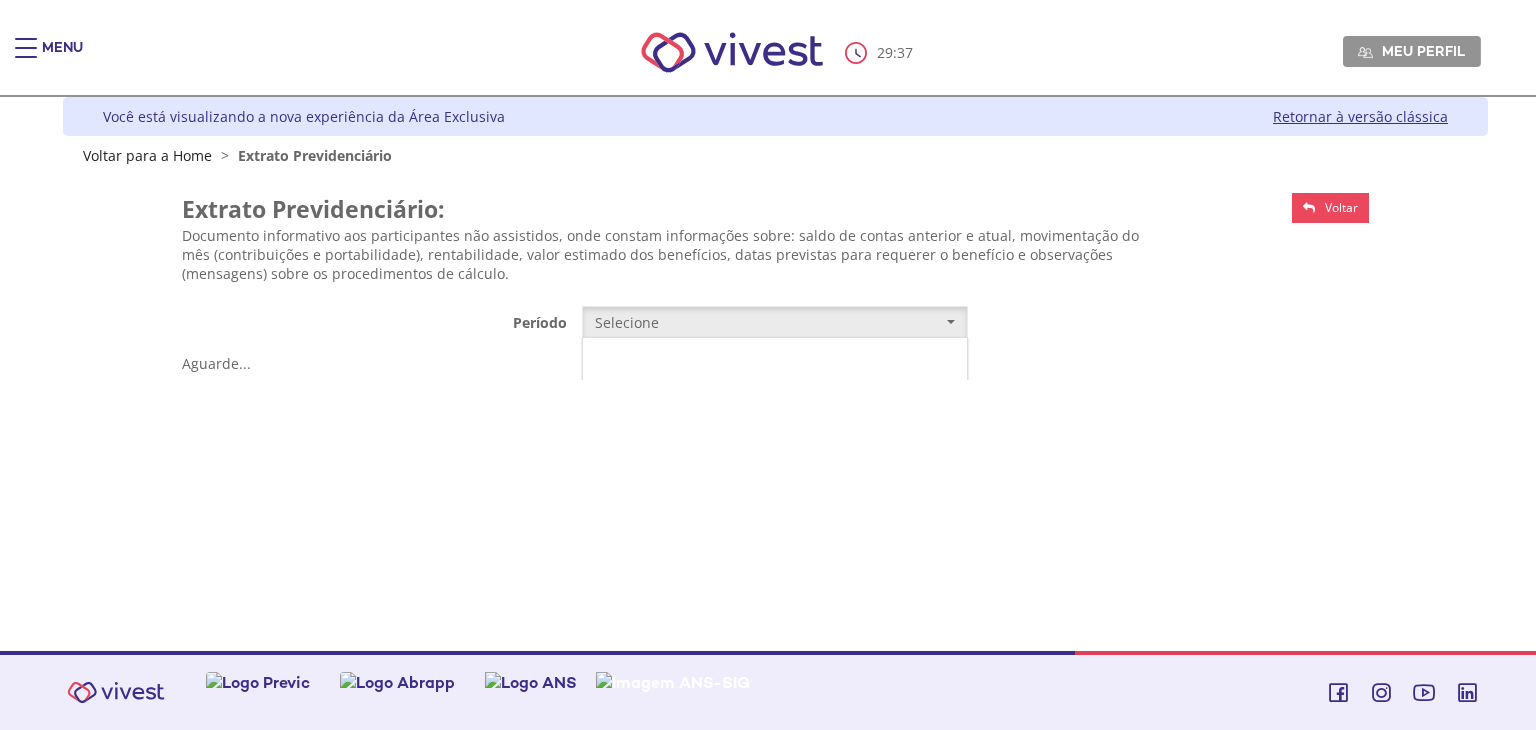 click on "Mensal" at bounding box center (618, 360) 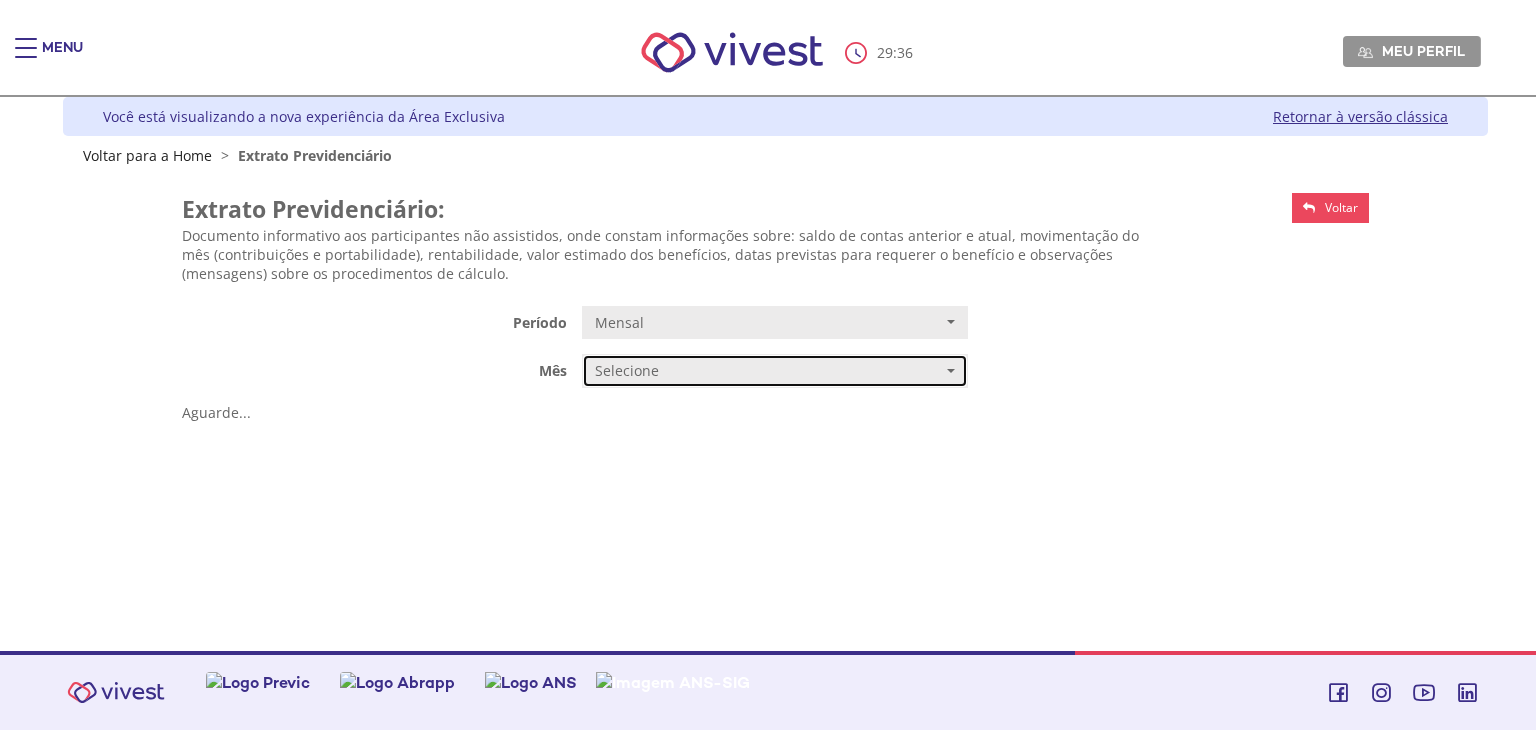 click on "Selecione" at bounding box center (768, 371) 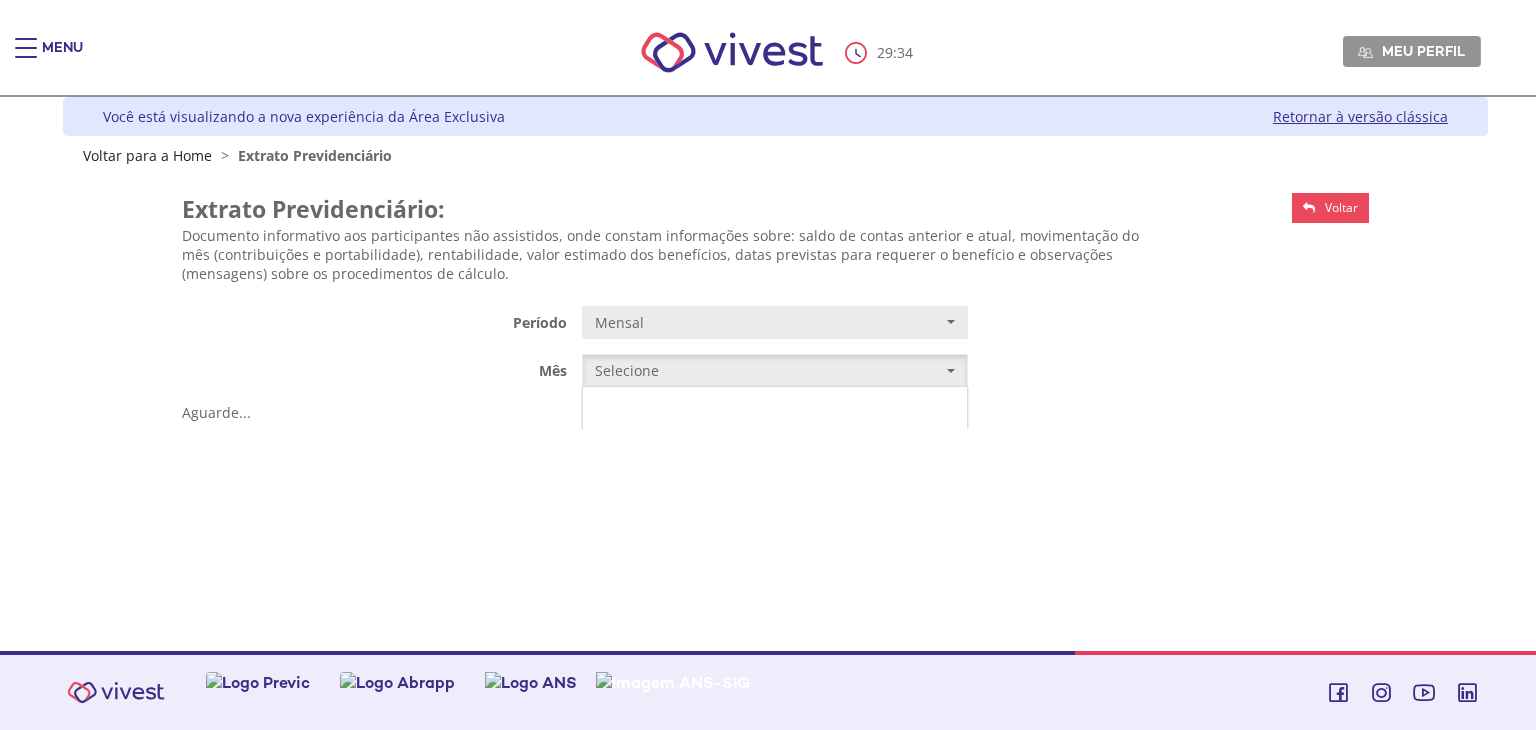click on "JUNHO/2025" at bounding box center (633, 409) 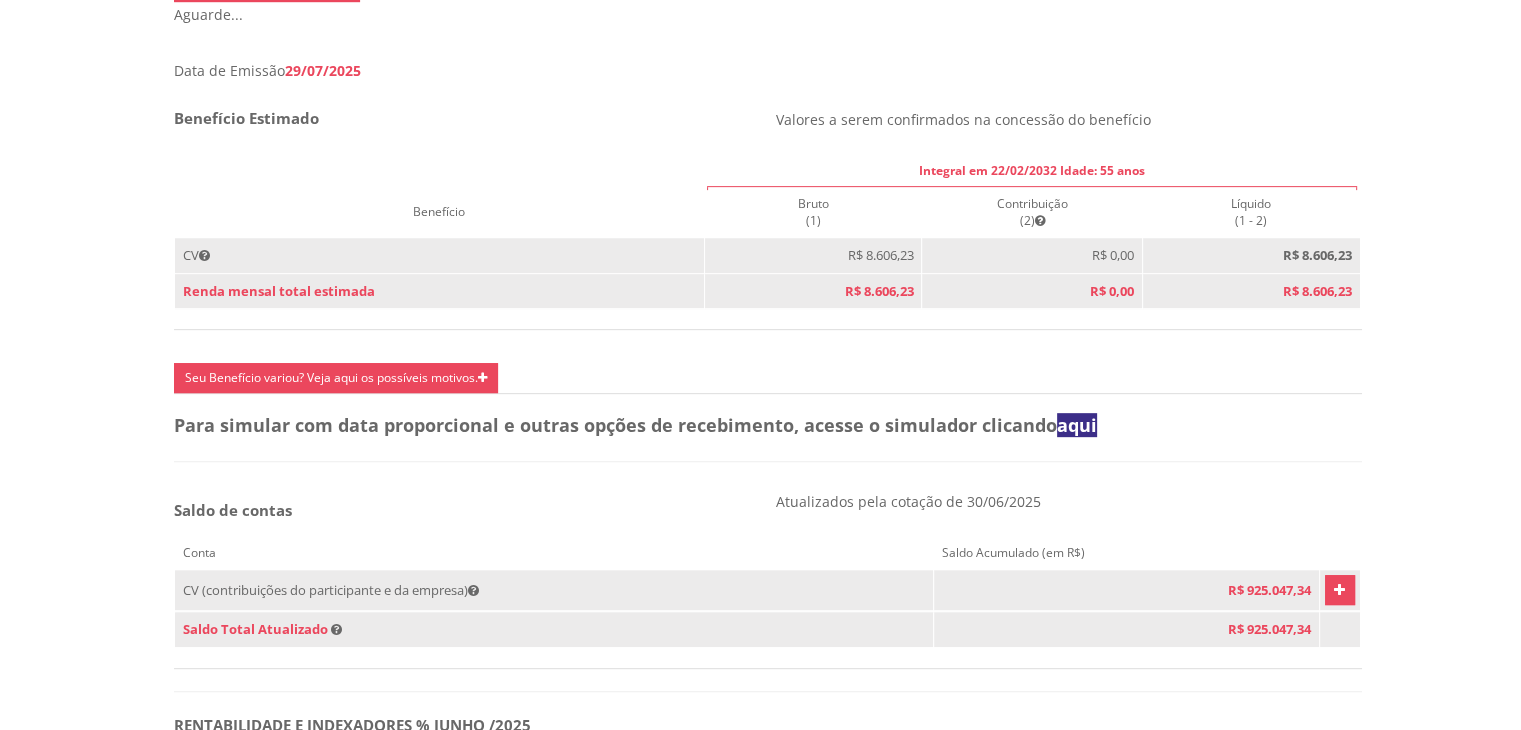 scroll, scrollTop: 900, scrollLeft: 0, axis: vertical 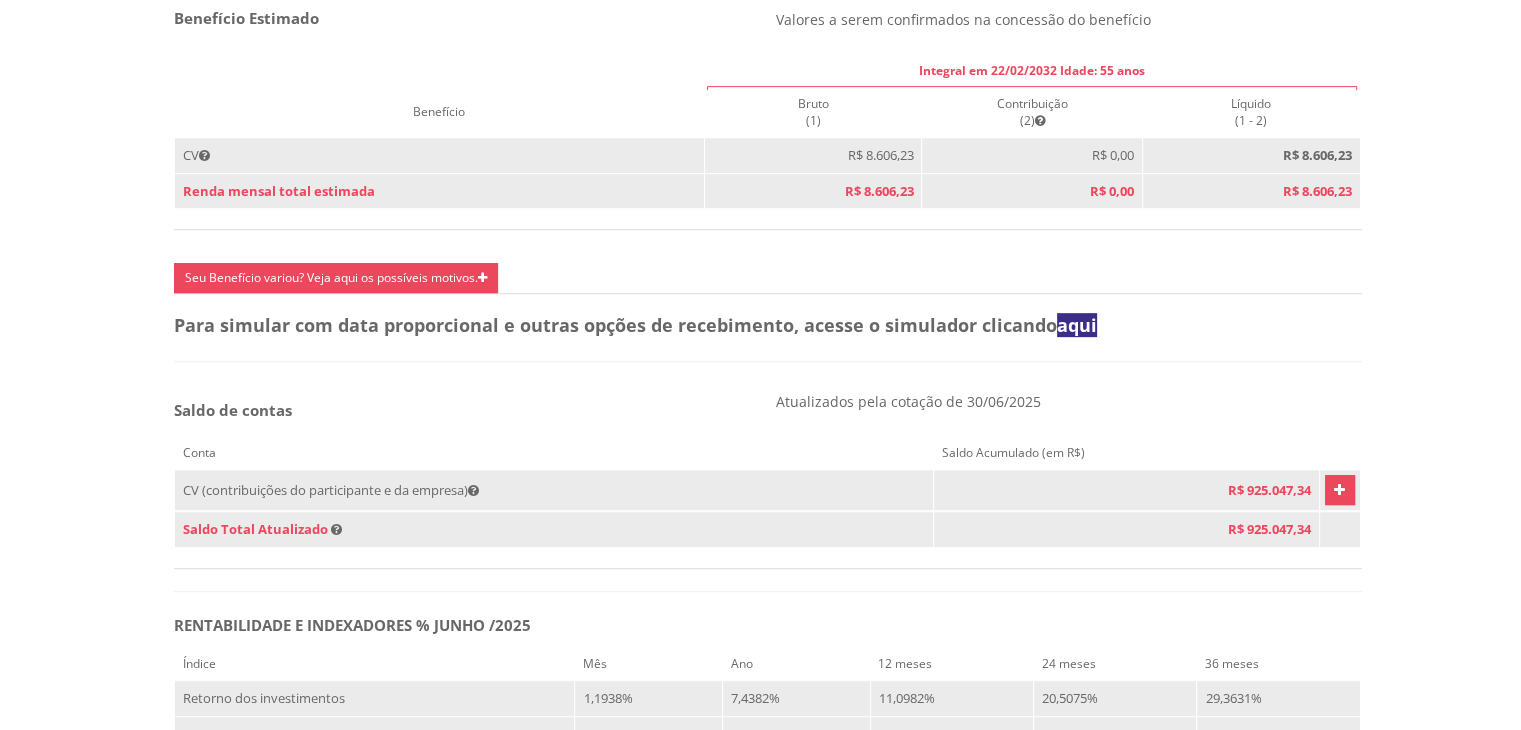 click at bounding box center [1339, 490] 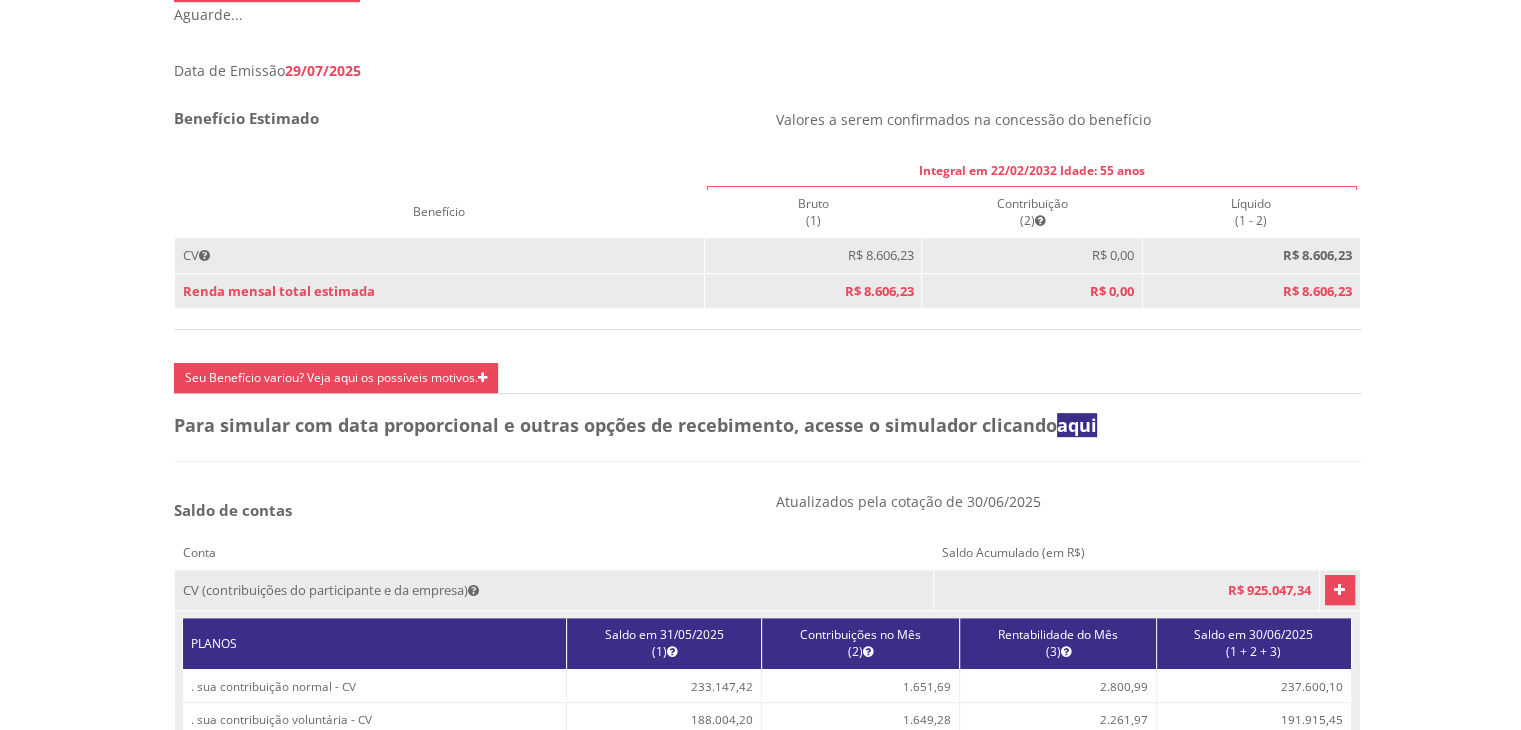 scroll, scrollTop: 700, scrollLeft: 0, axis: vertical 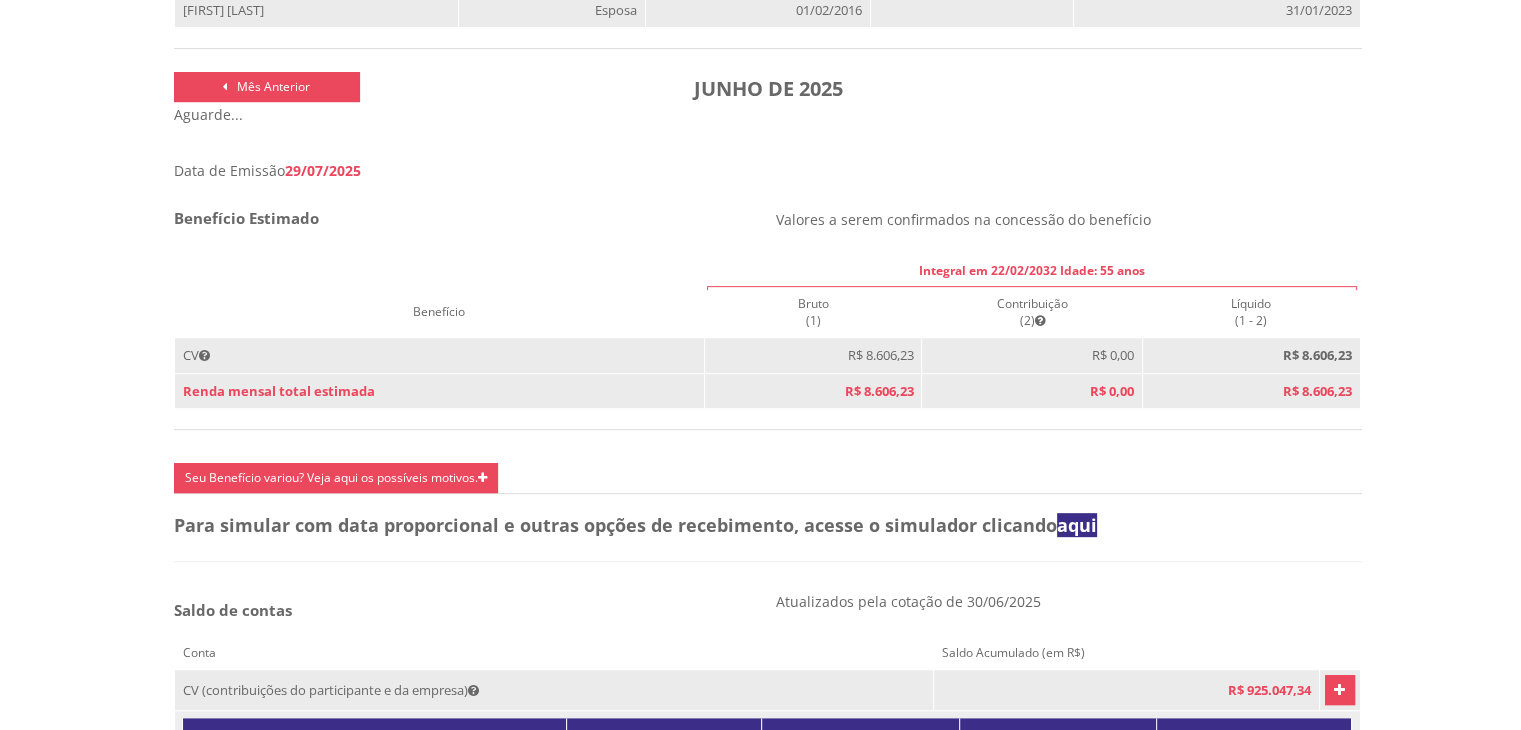 click on "Seu Benefício variou? Veja aqui os possíveis motivos." at bounding box center (336, 478) 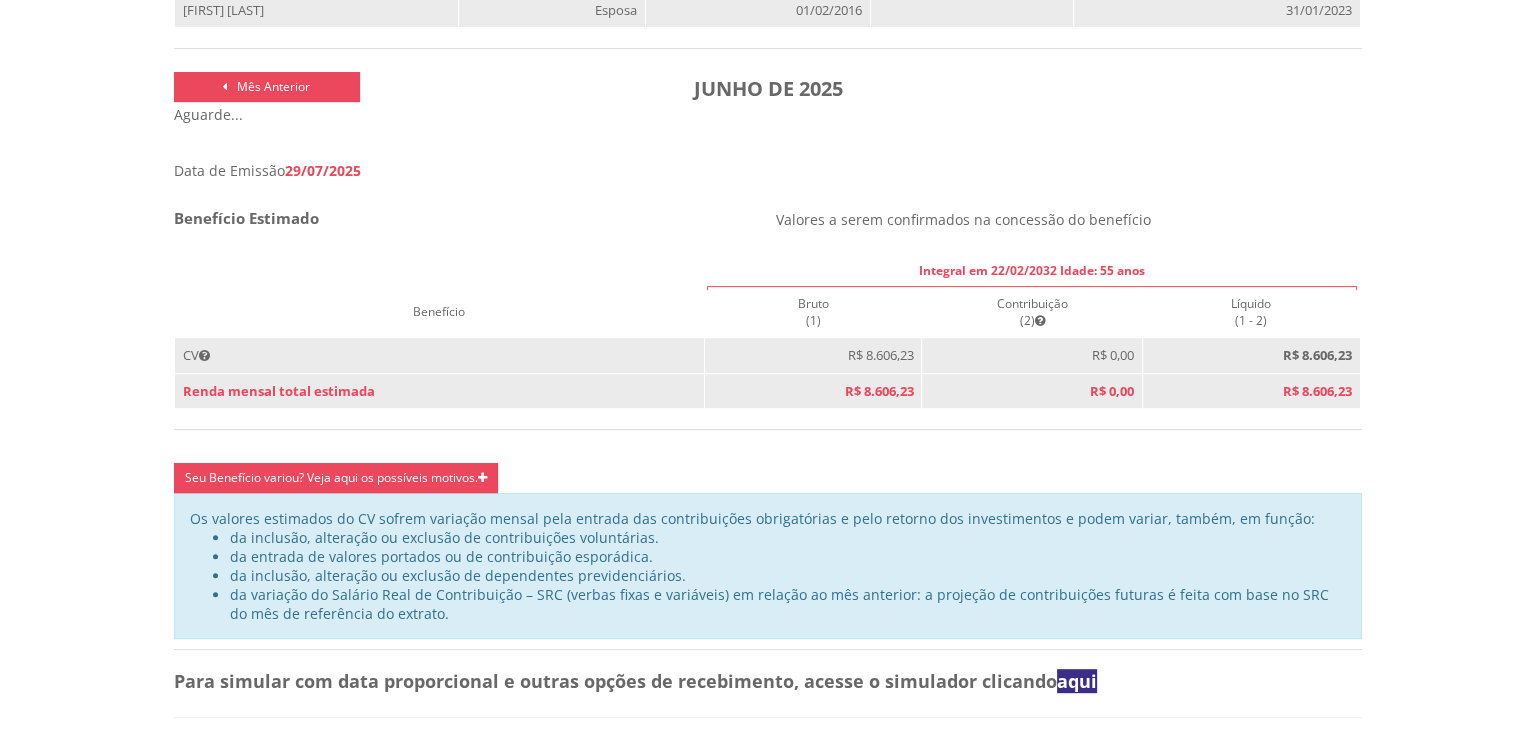 scroll, scrollTop: 900, scrollLeft: 0, axis: vertical 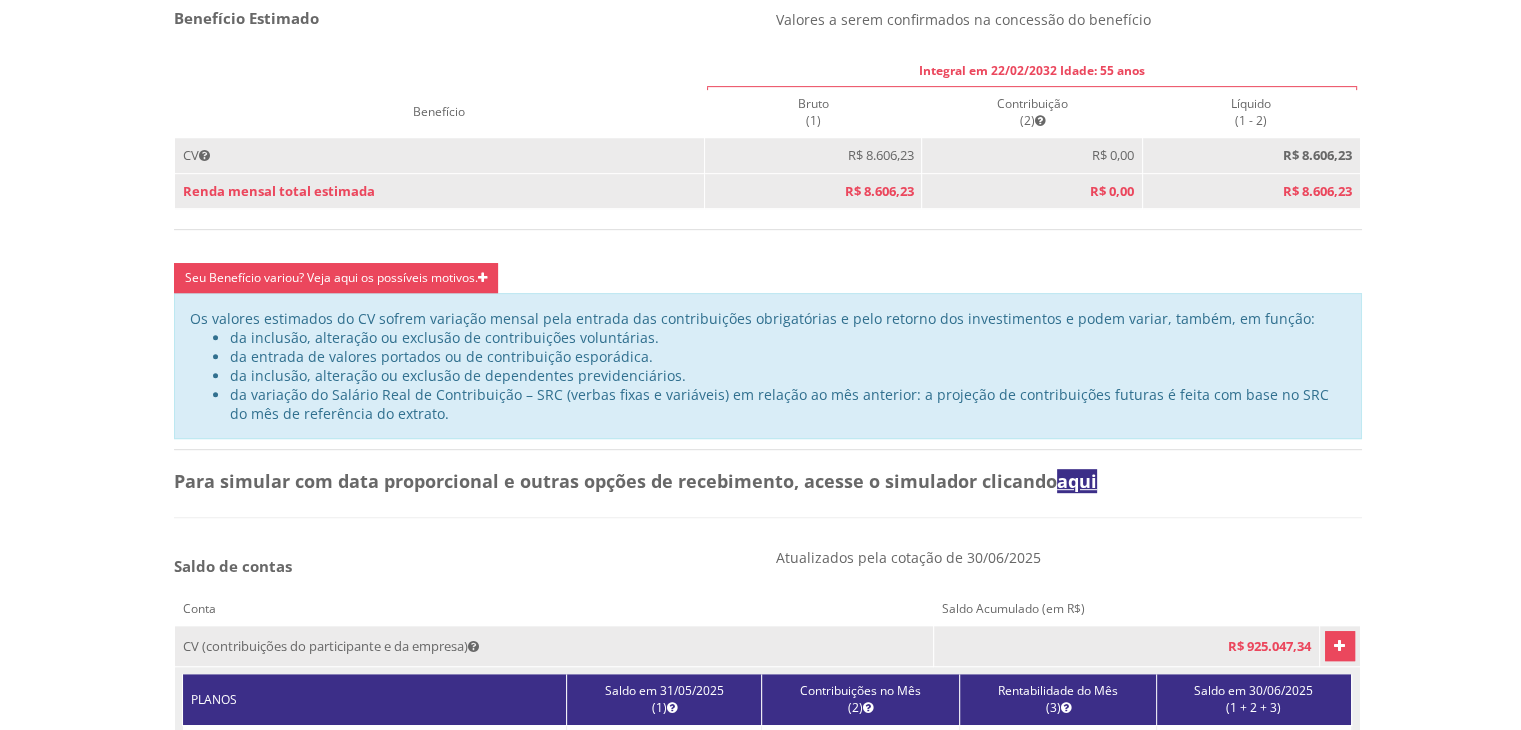 click on "aqui" at bounding box center [1077, 481] 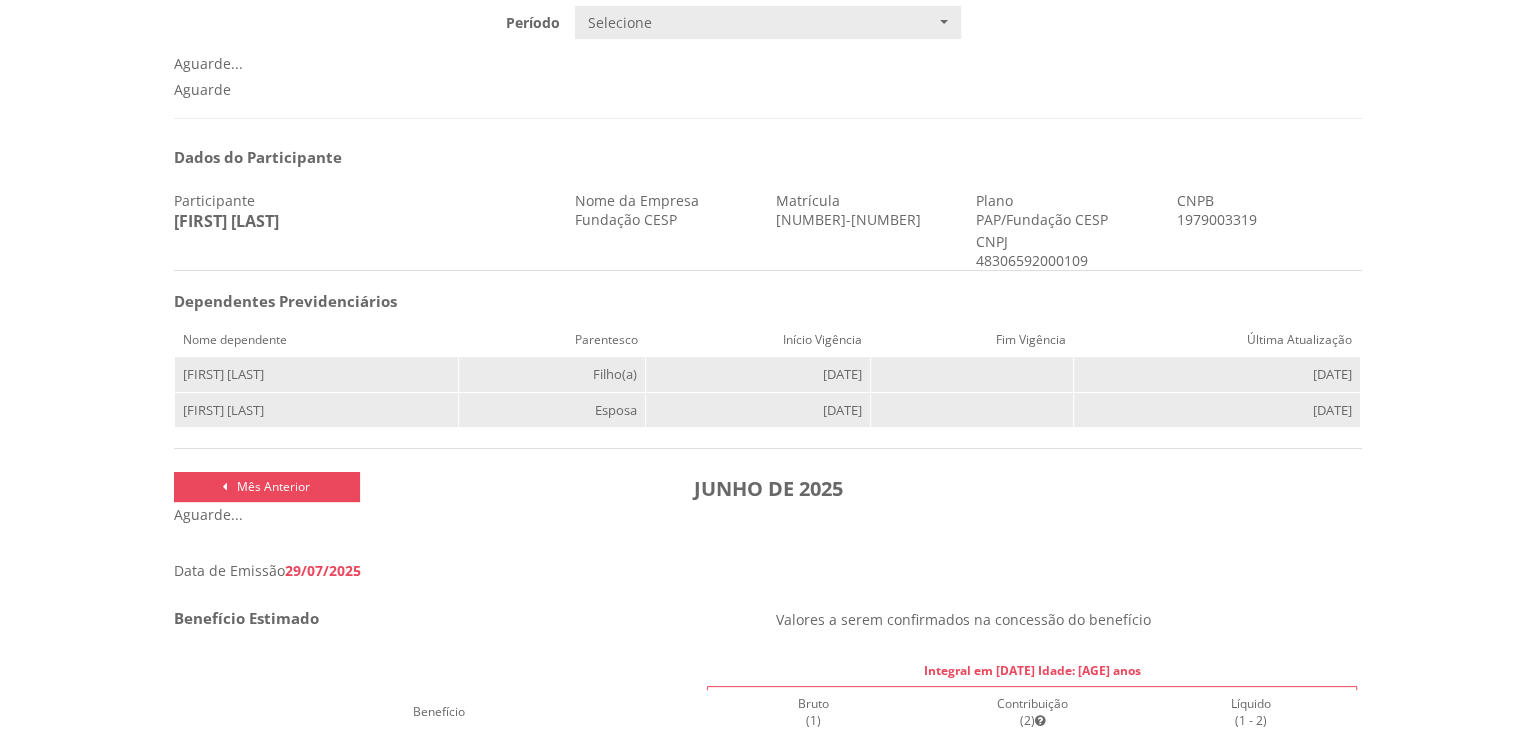 scroll, scrollTop: 0, scrollLeft: 0, axis: both 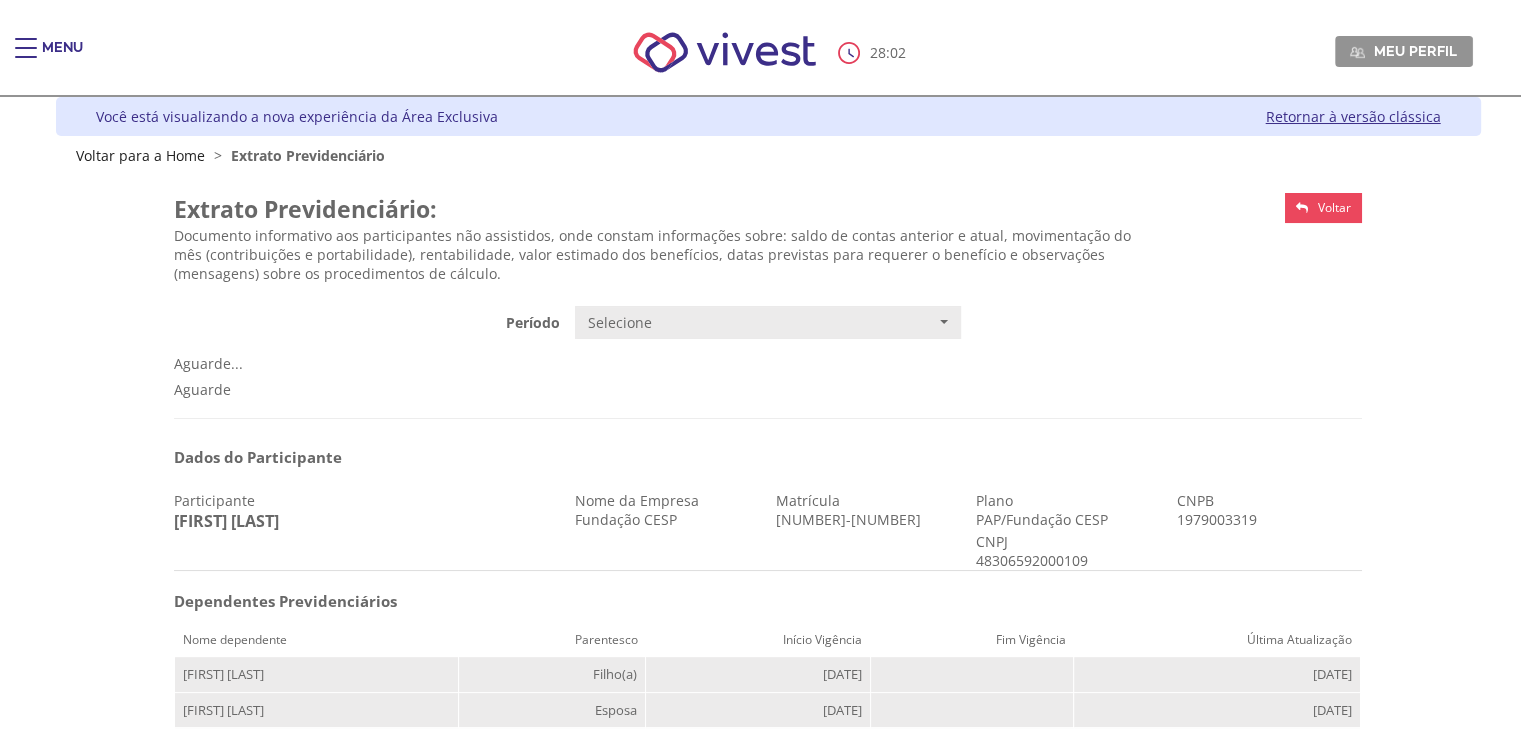 click at bounding box center [26, 58] 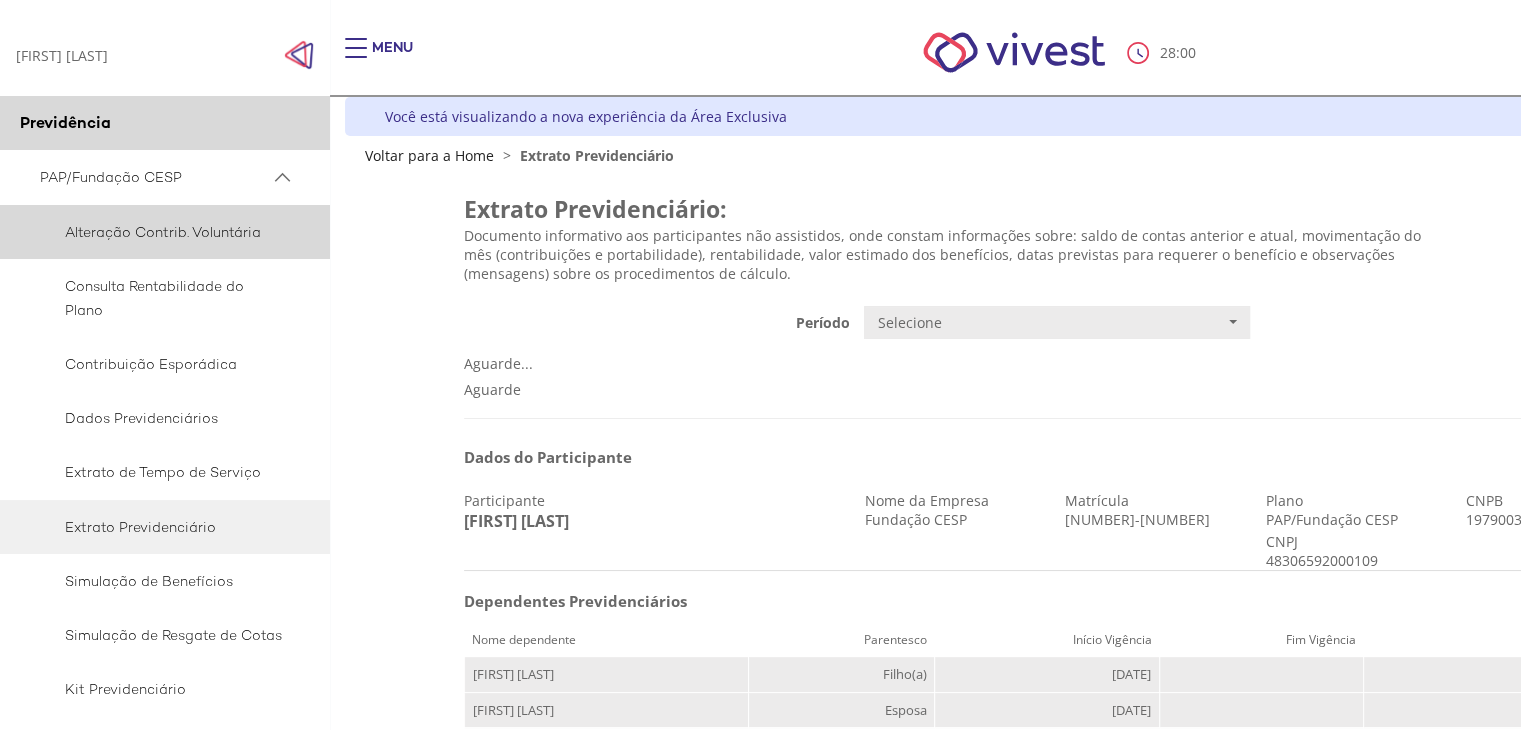 click on "Alteração Contrib. Voluntária" at bounding box center (161, 232) 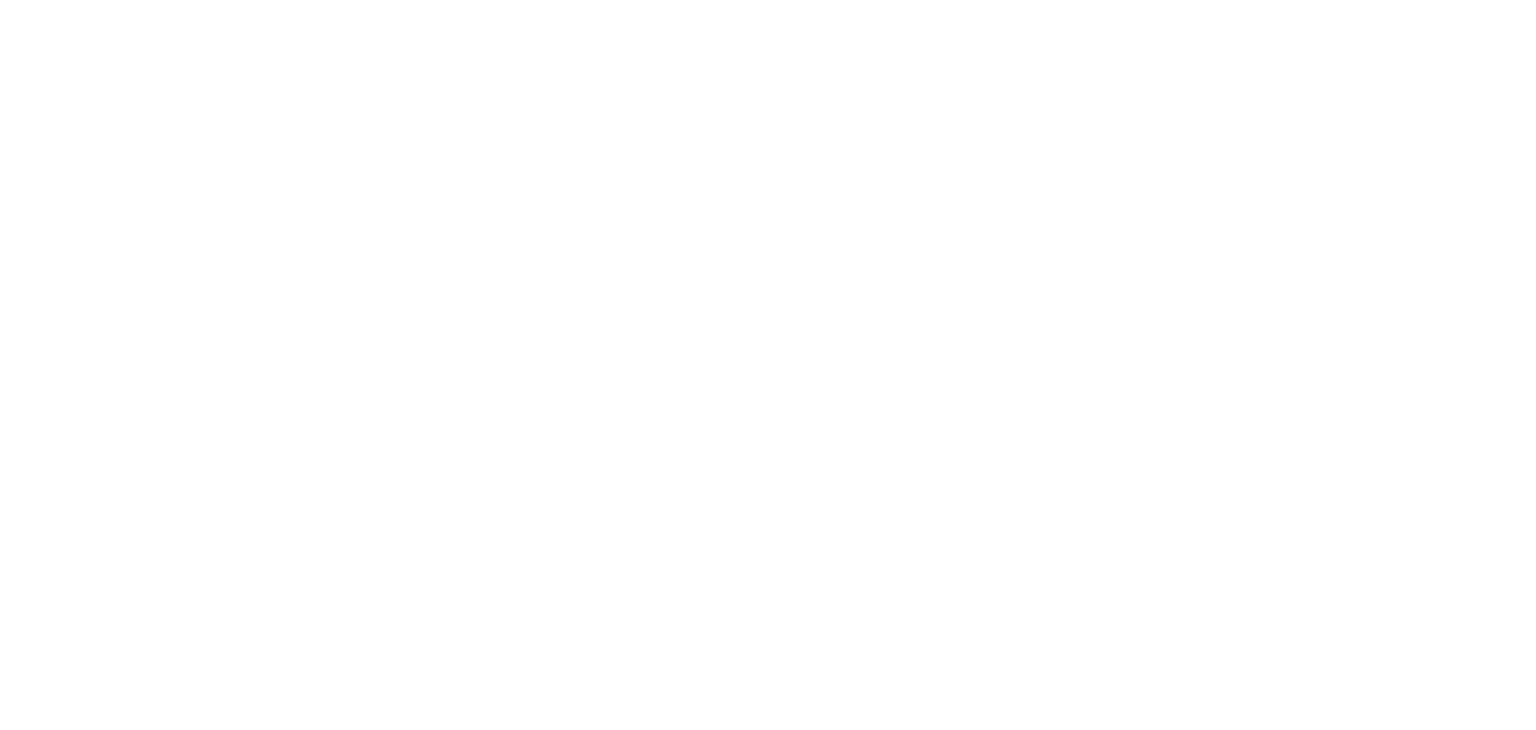 scroll, scrollTop: 0, scrollLeft: 0, axis: both 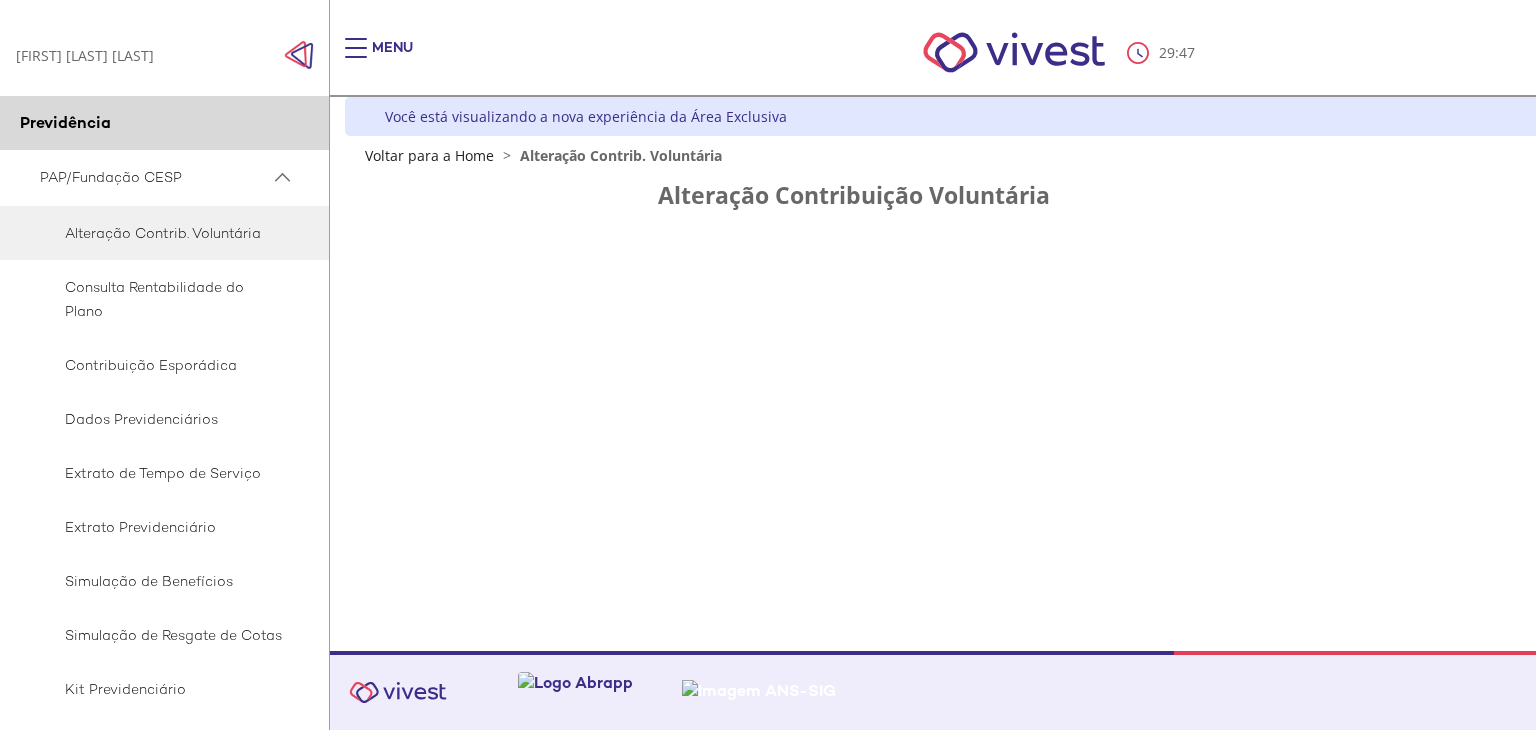click on "Z6_L19A13G0LGPF00Q7UV9Q807RM1
Você está visualizando a nova experiência da Área Exclusiva
Retornar à versão clássica
Voltar para a Home
>
Alteração Contrib. Voluntária
{}
Z7_I2KE1AG0L812E06EEDUM5P3GG2
FunCESP - Novo Contribuição Voluntária Portlet
Menu de ação do componente
${title}
${loading}
Ações
Alteração Contribuição Voluntária" at bounding box center [1050, 374] 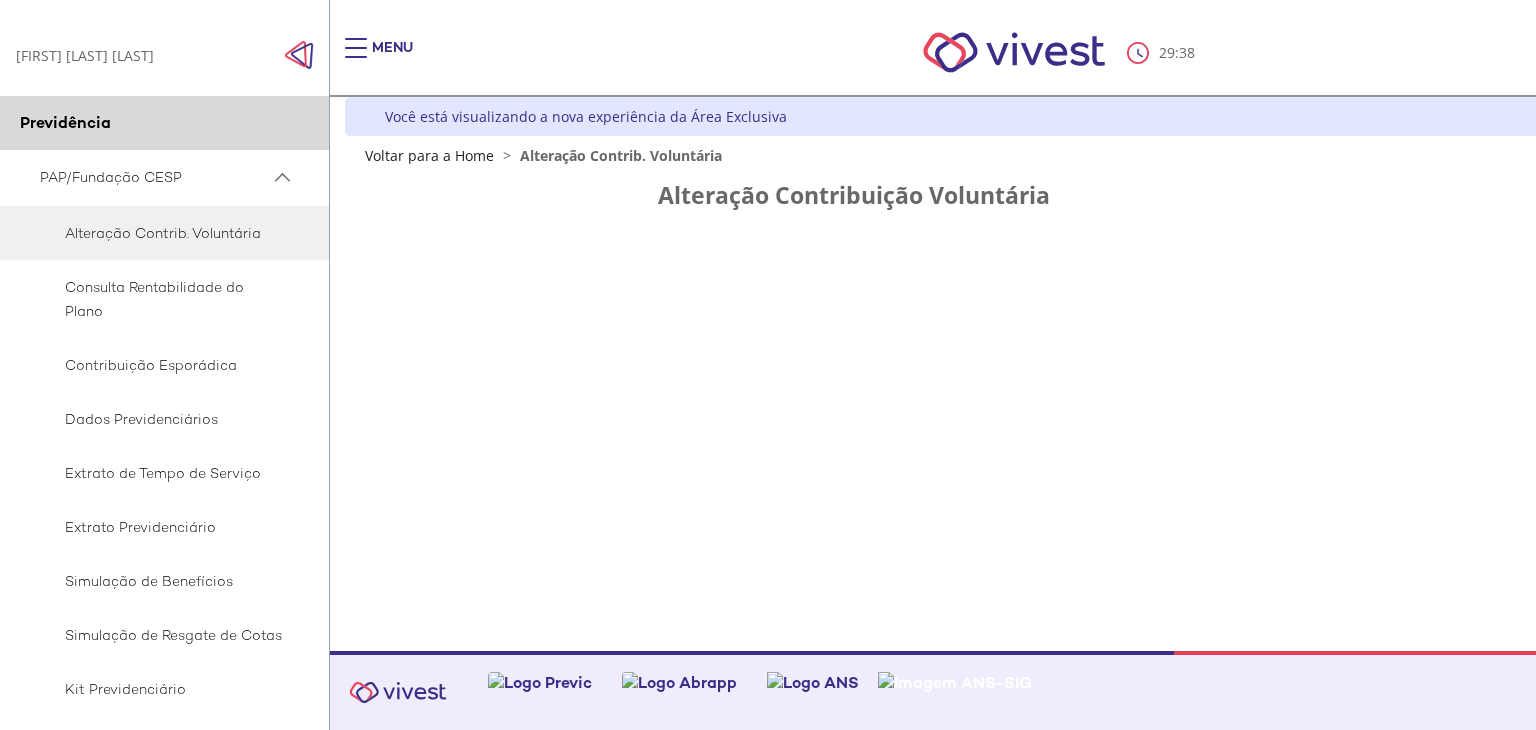 click on "Z6_L19A13G0LGPF00Q7UV9Q807RM1
Você está visualizando a nova experiência da Área Exclusiva
Retornar à versão clássica
Voltar para a Home
>
Alteração Contrib. Voluntária
{}
Z7_I2KE1AG0L812E06EEDUM5P3GG2
FunCESP - Novo Contribuição Voluntária Portlet
Menu de ação do componente
${title}
${loading}
Ações
Alteração Contribuição Voluntária" at bounding box center (1050, 374) 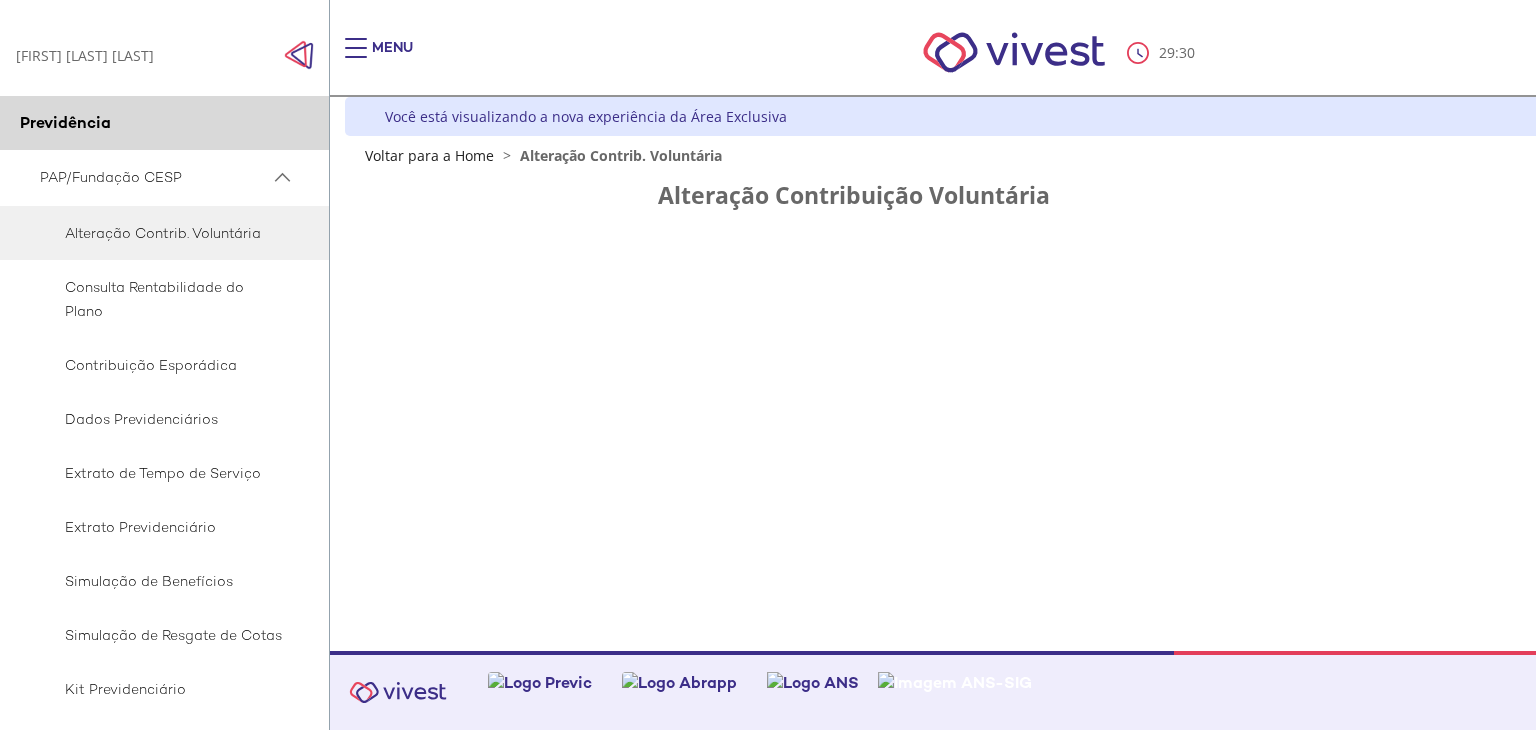 click on "Alteração Contrib. Voluntária" at bounding box center [621, 155] 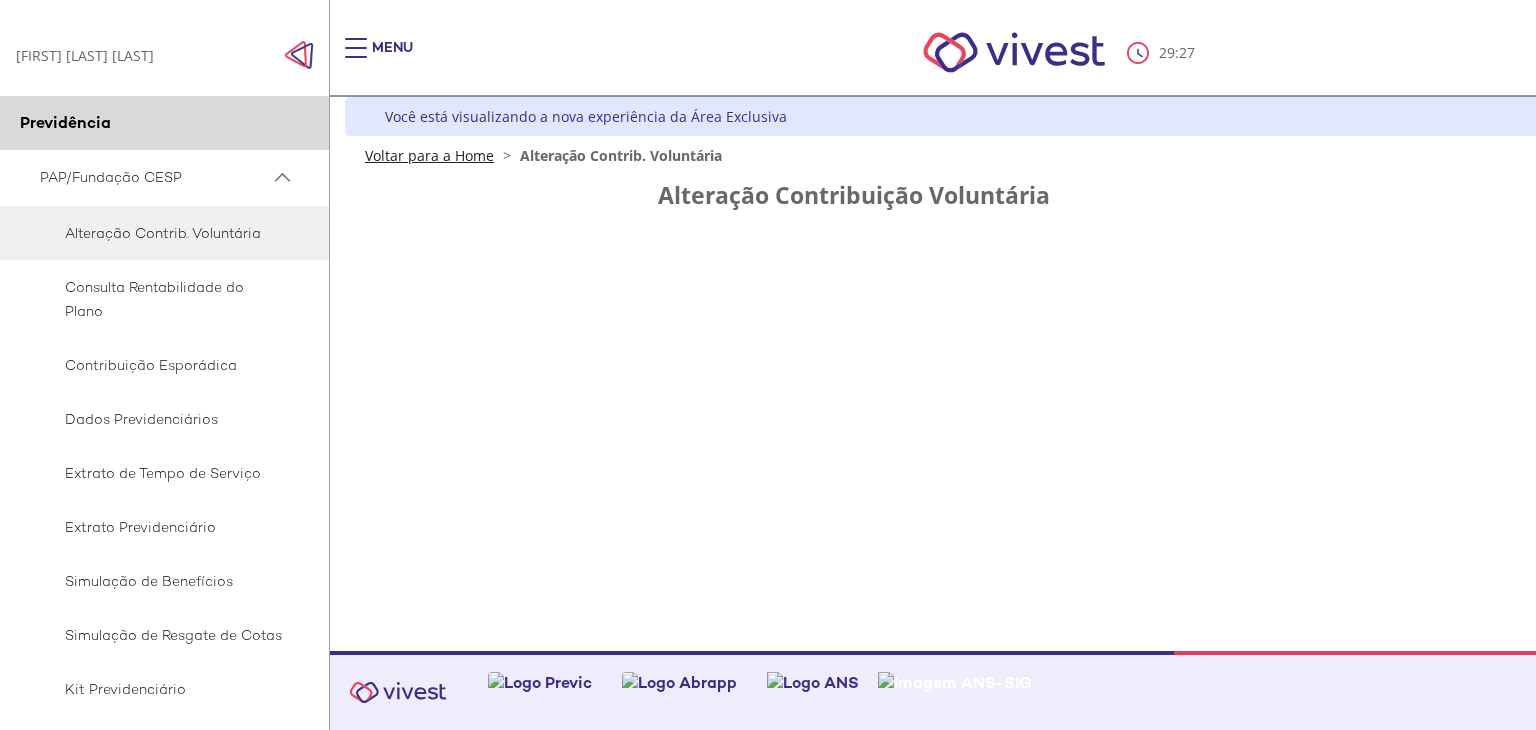 click on "Voltar para a Home" at bounding box center (429, 155) 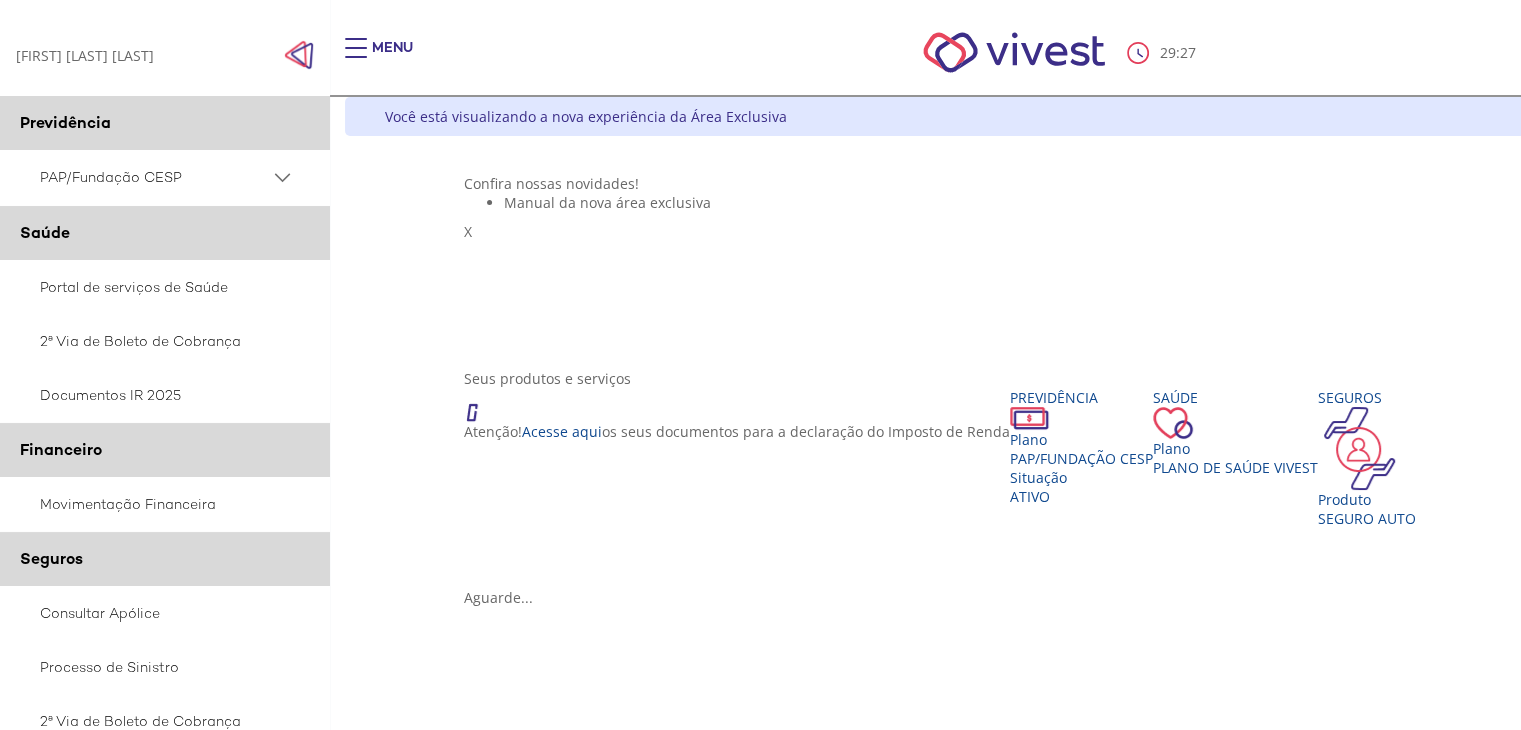 scroll, scrollTop: 300, scrollLeft: 0, axis: vertical 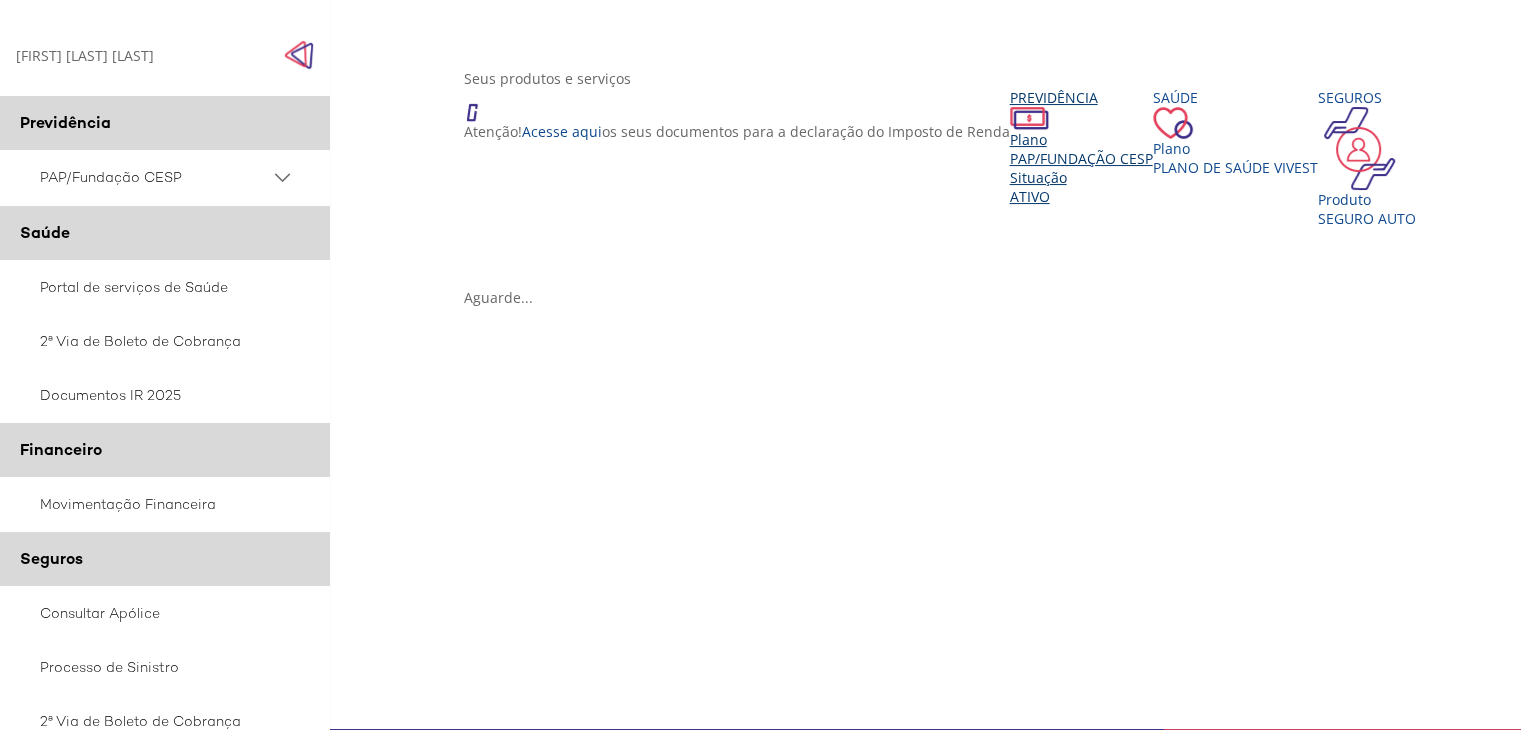 click on "PAP/Fundação CESP" at bounding box center (1081, 158) 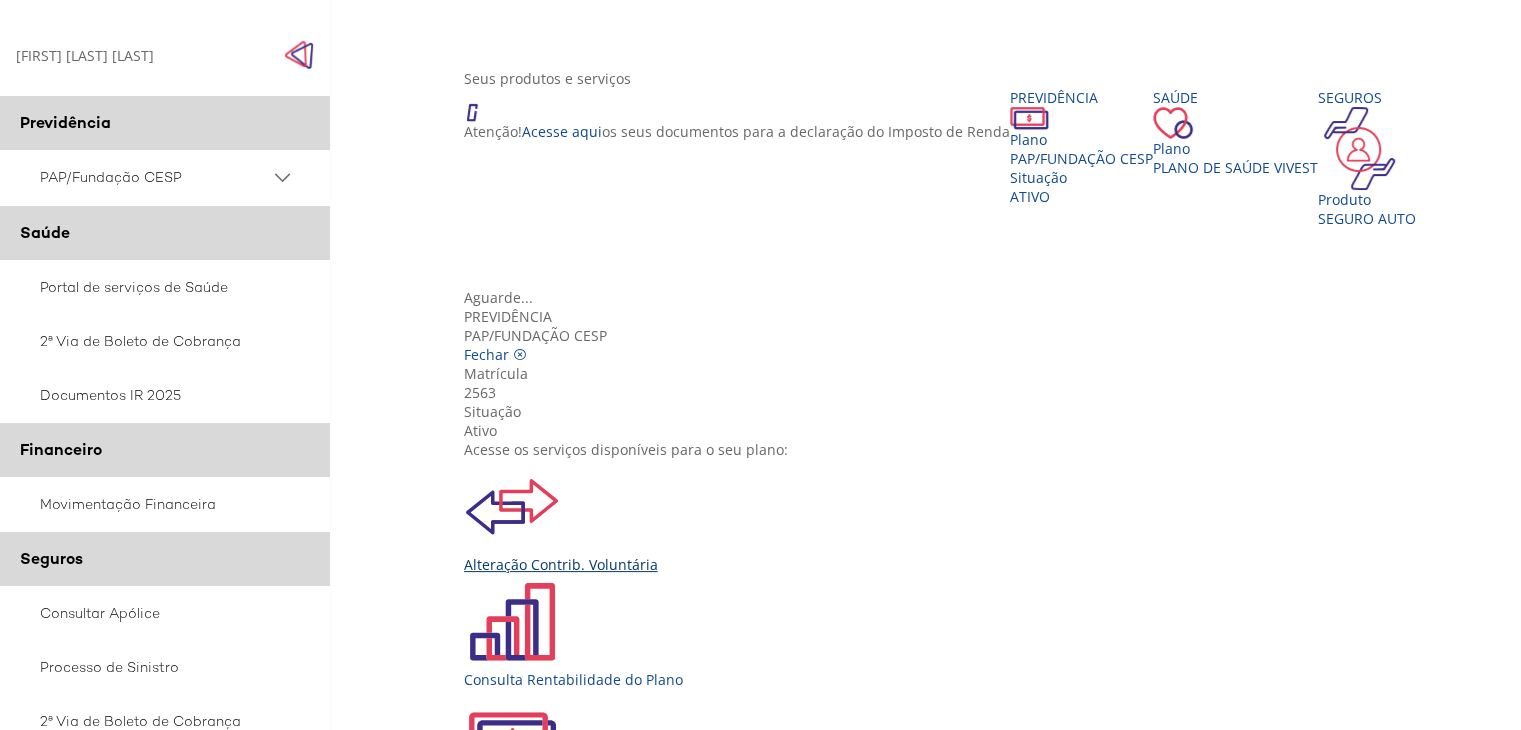 click on "Alteração Contrib. Voluntária" at bounding box center [1058, 564] 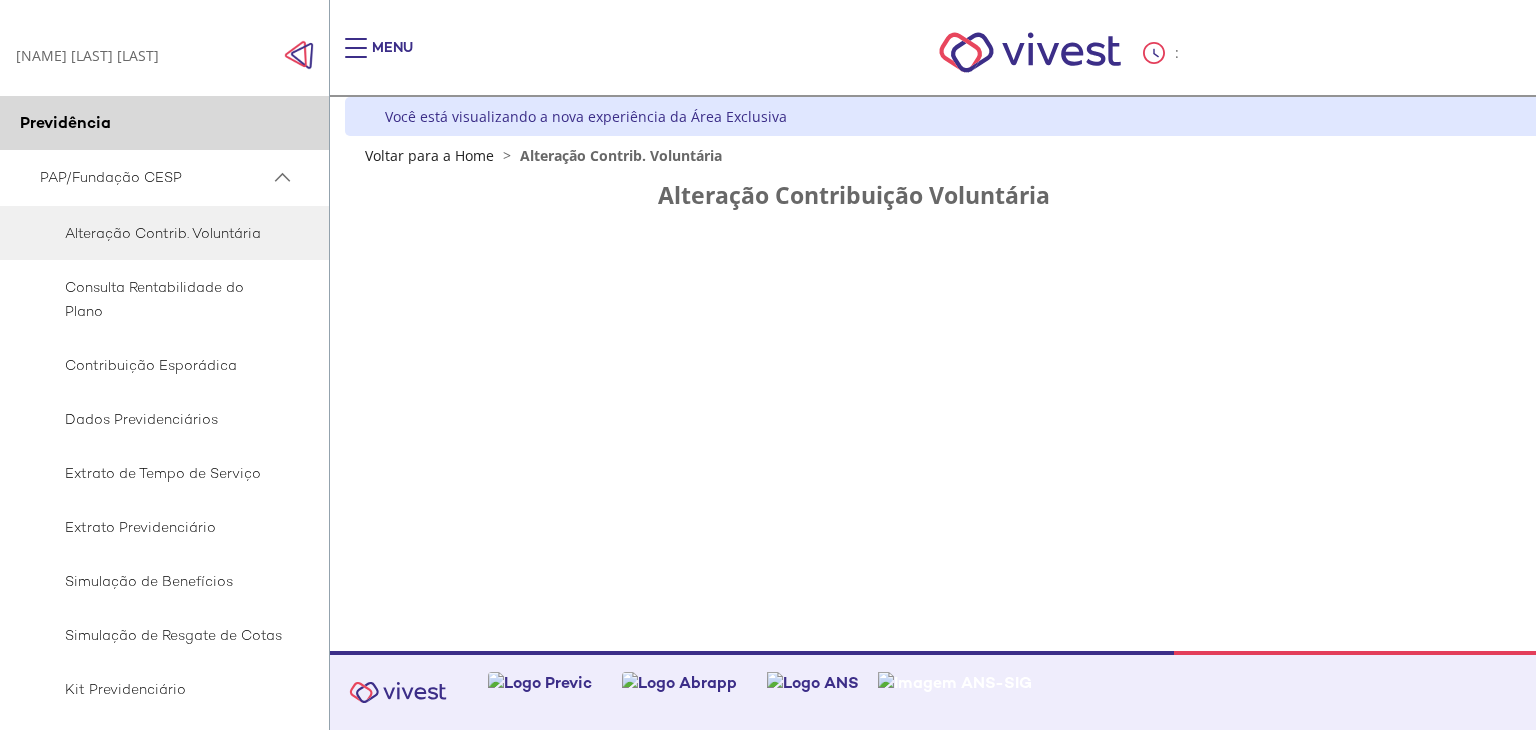 scroll, scrollTop: 0, scrollLeft: 0, axis: both 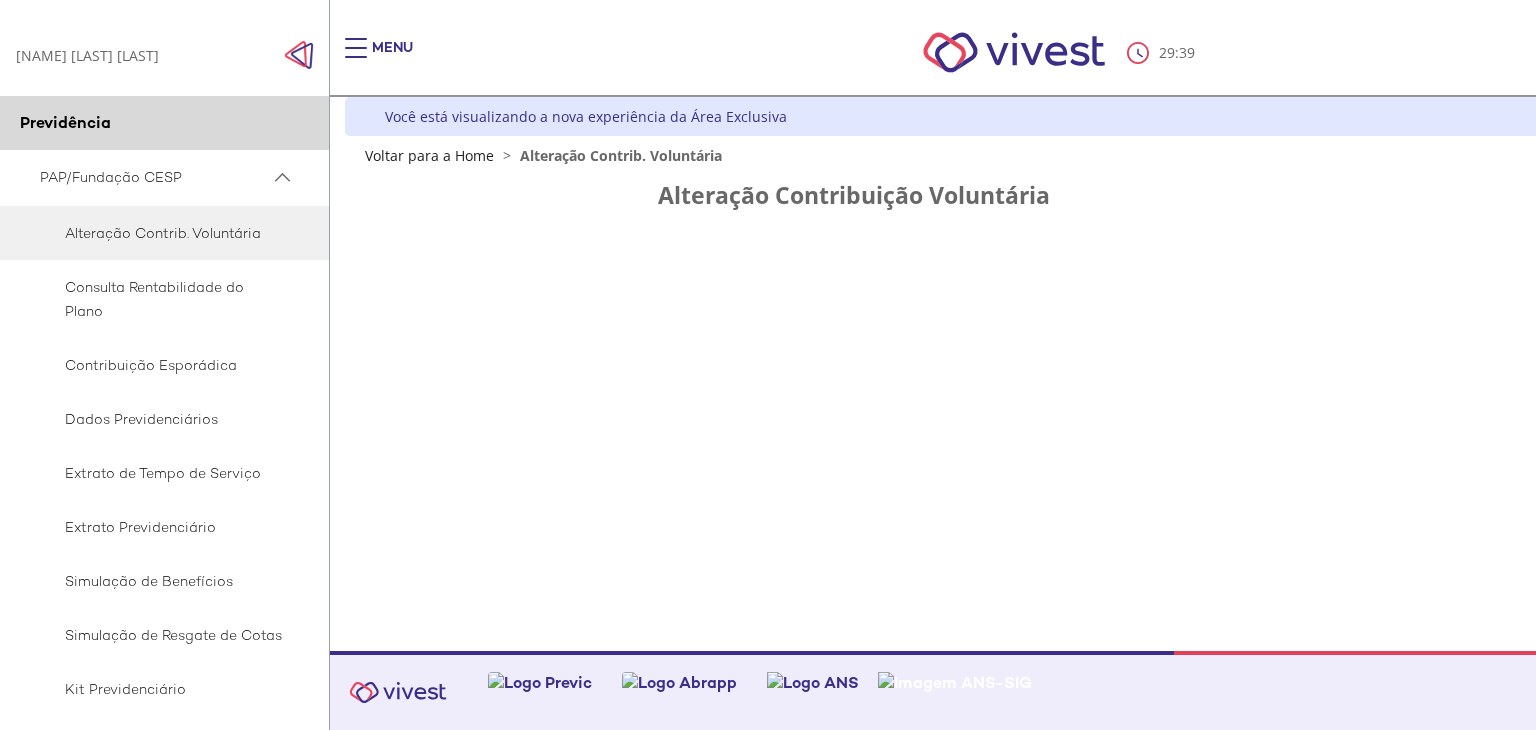 click on "Z6_L19A13G0LGPF00Q7UV9Q807RM1
Você está visualizando a nova experiência da Área Exclusiva
Retornar à versão clássica
Voltar para a Home
>
Alteração Contrib. Voluntária
{}
Z7_I2KE1AG0L812E06EEDUM5P3GG2
FunCESP - Novo Contribuição Voluntária Portlet
Menu de ação do componente
${title}
${loading}
Ações
Alteração Contribuição Voluntária" at bounding box center (1050, 374) 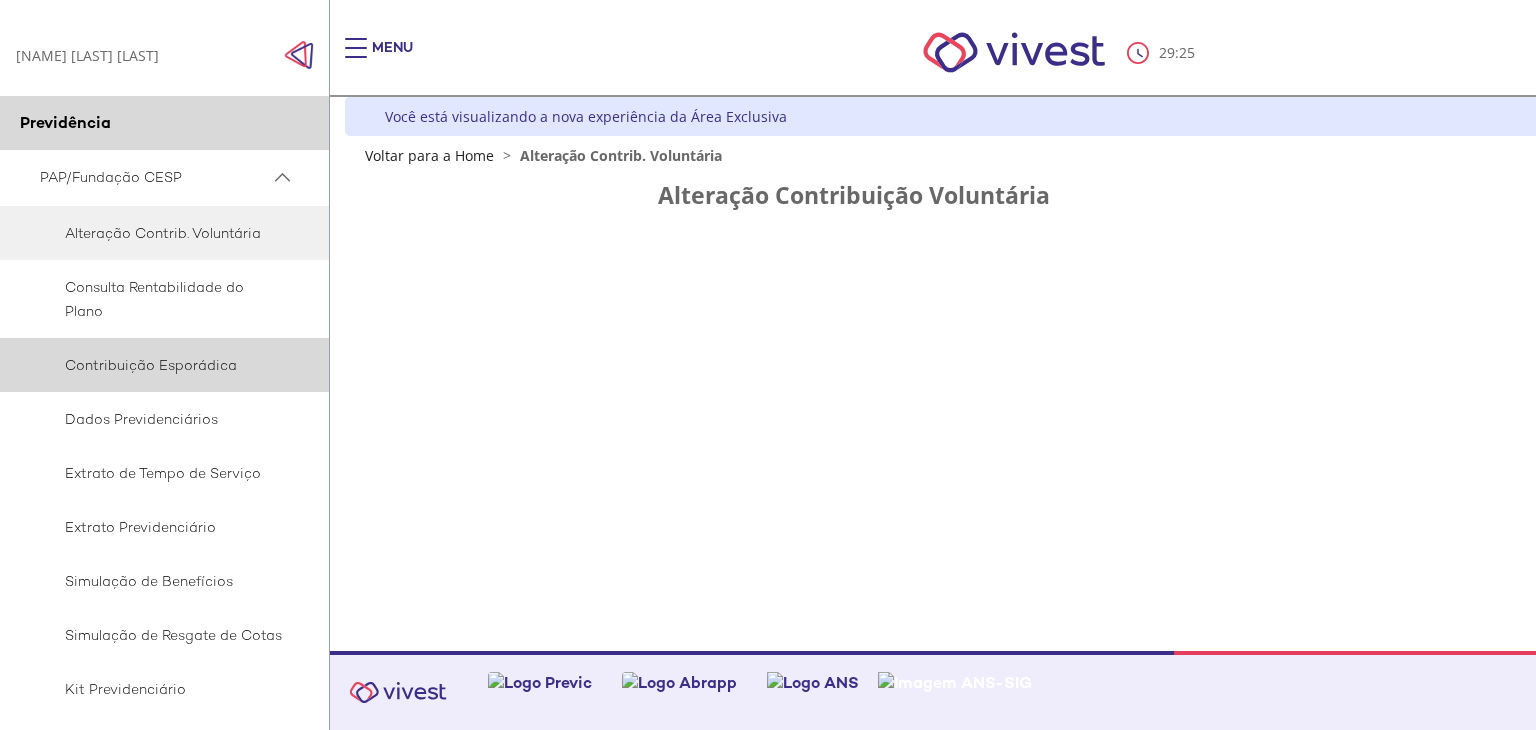 click on "Contribuição Esporádica" at bounding box center (161, 365) 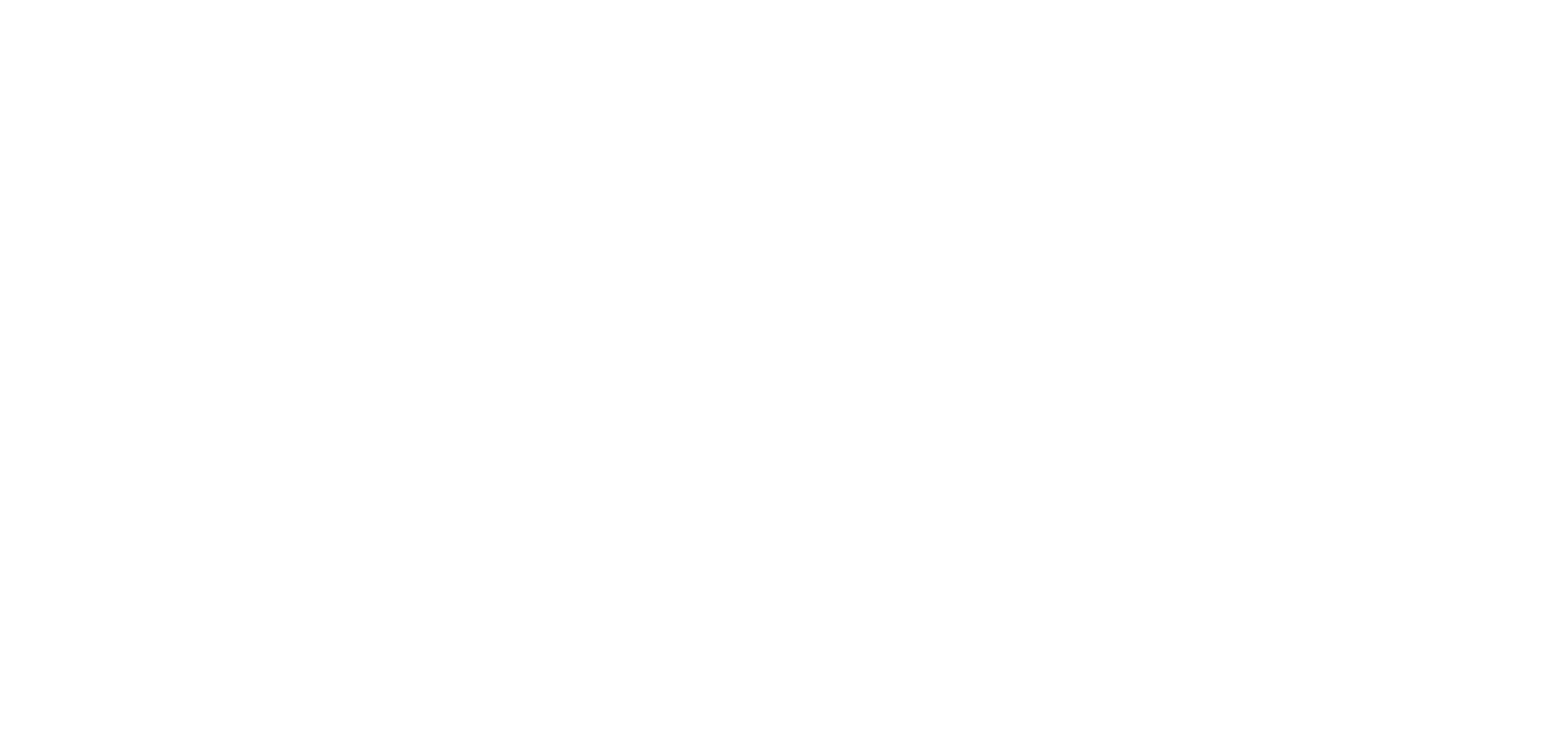 scroll, scrollTop: 0, scrollLeft: 0, axis: both 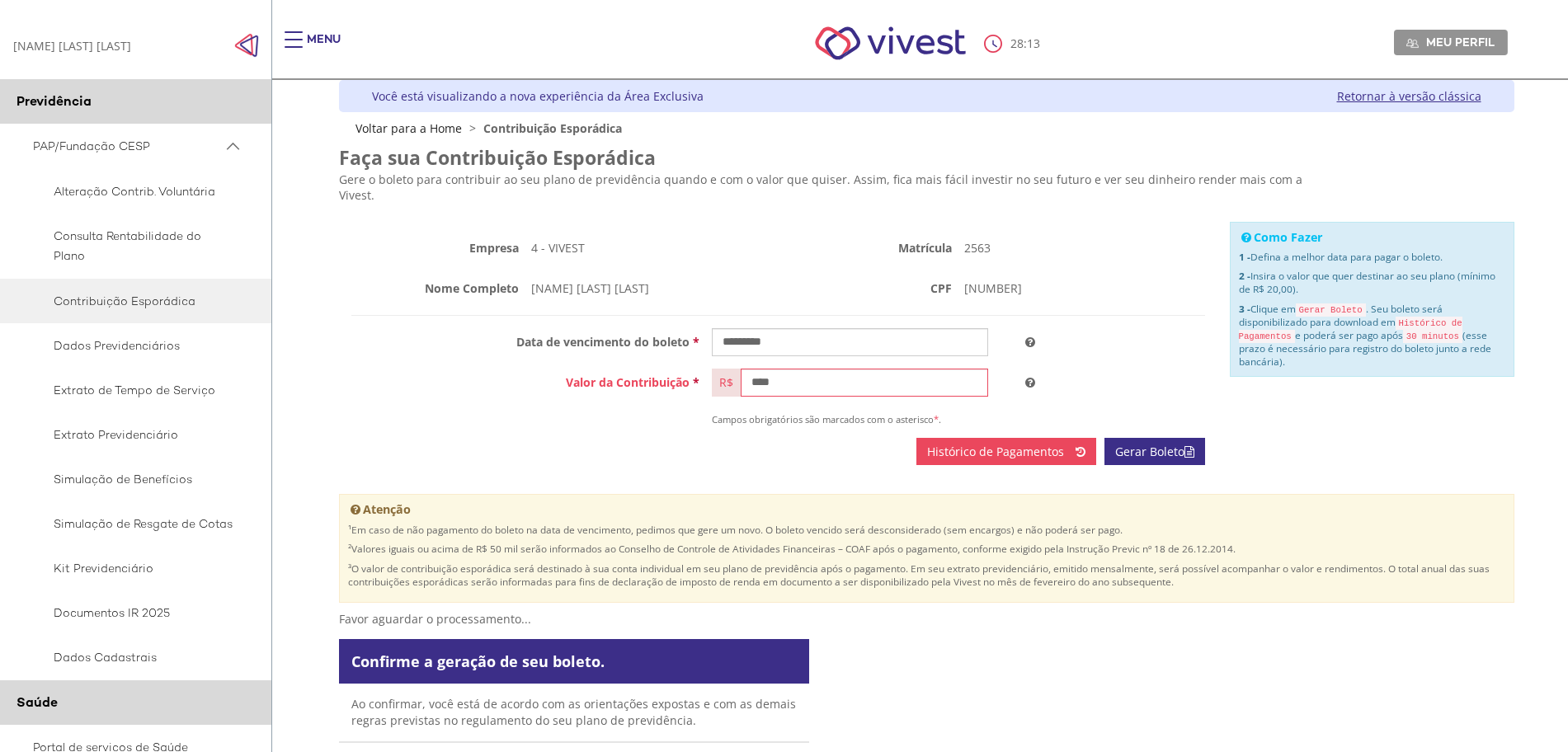 click on "Histórico de Pagamentos" at bounding box center [996, 451] 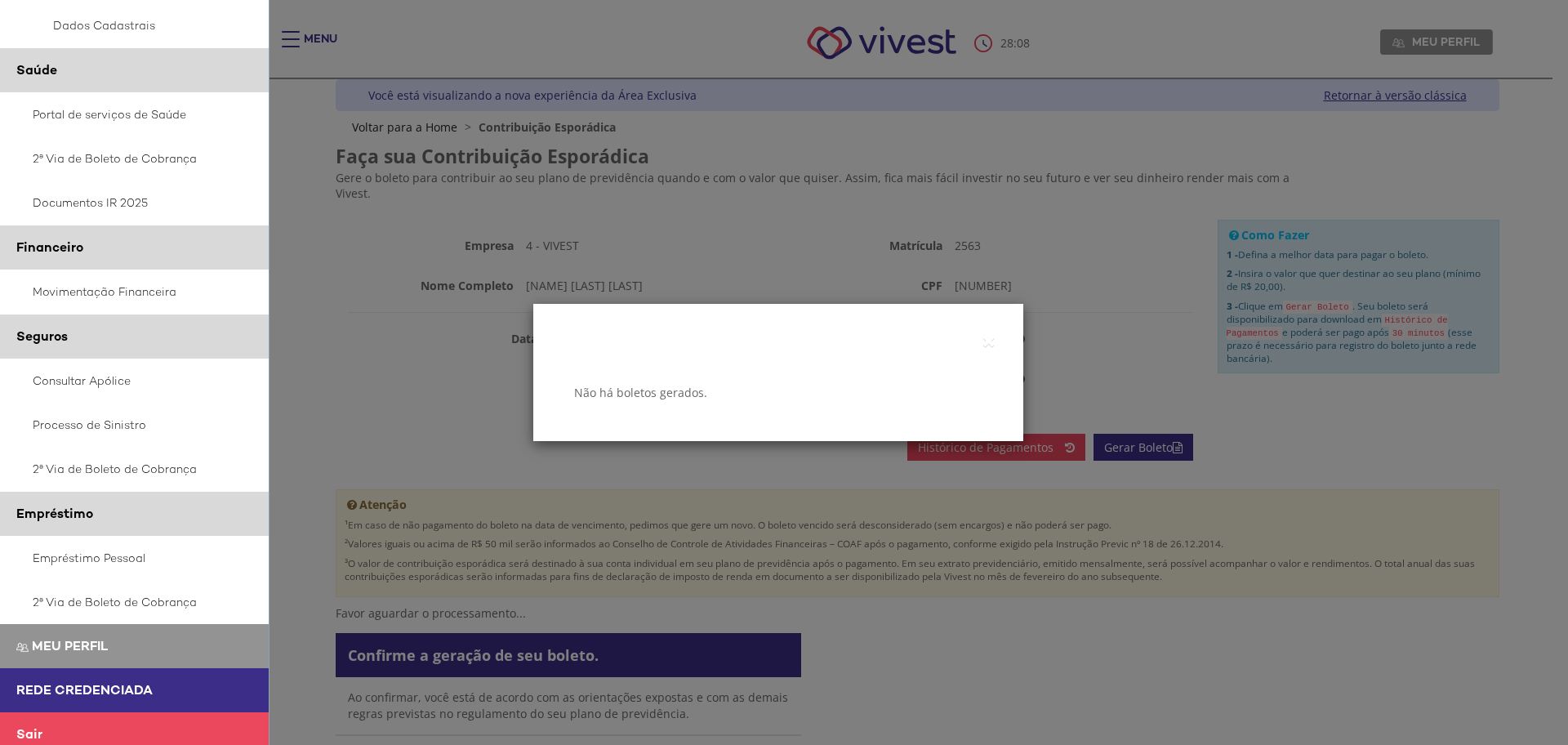 scroll, scrollTop: 637, scrollLeft: 0, axis: vertical 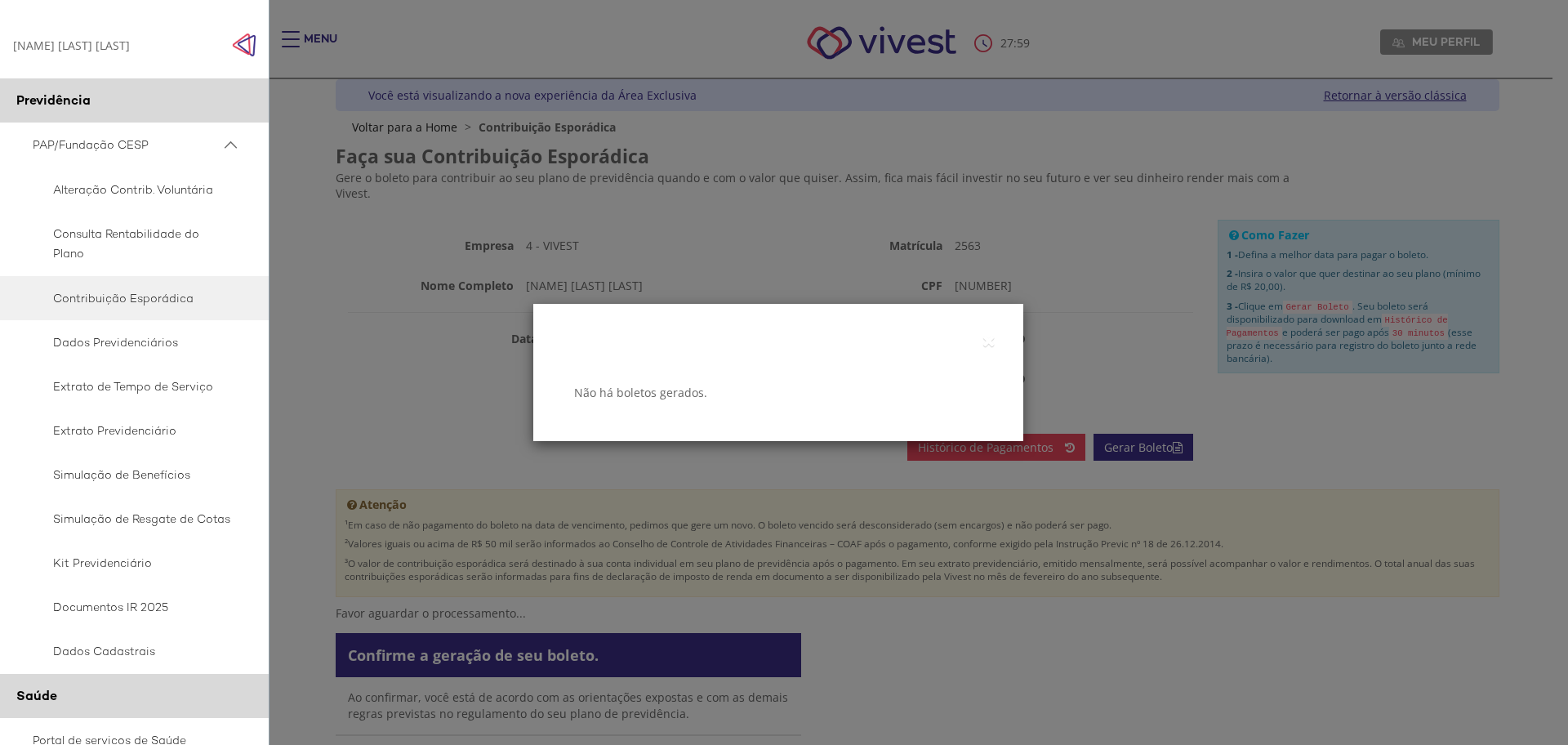click at bounding box center (230, 145) 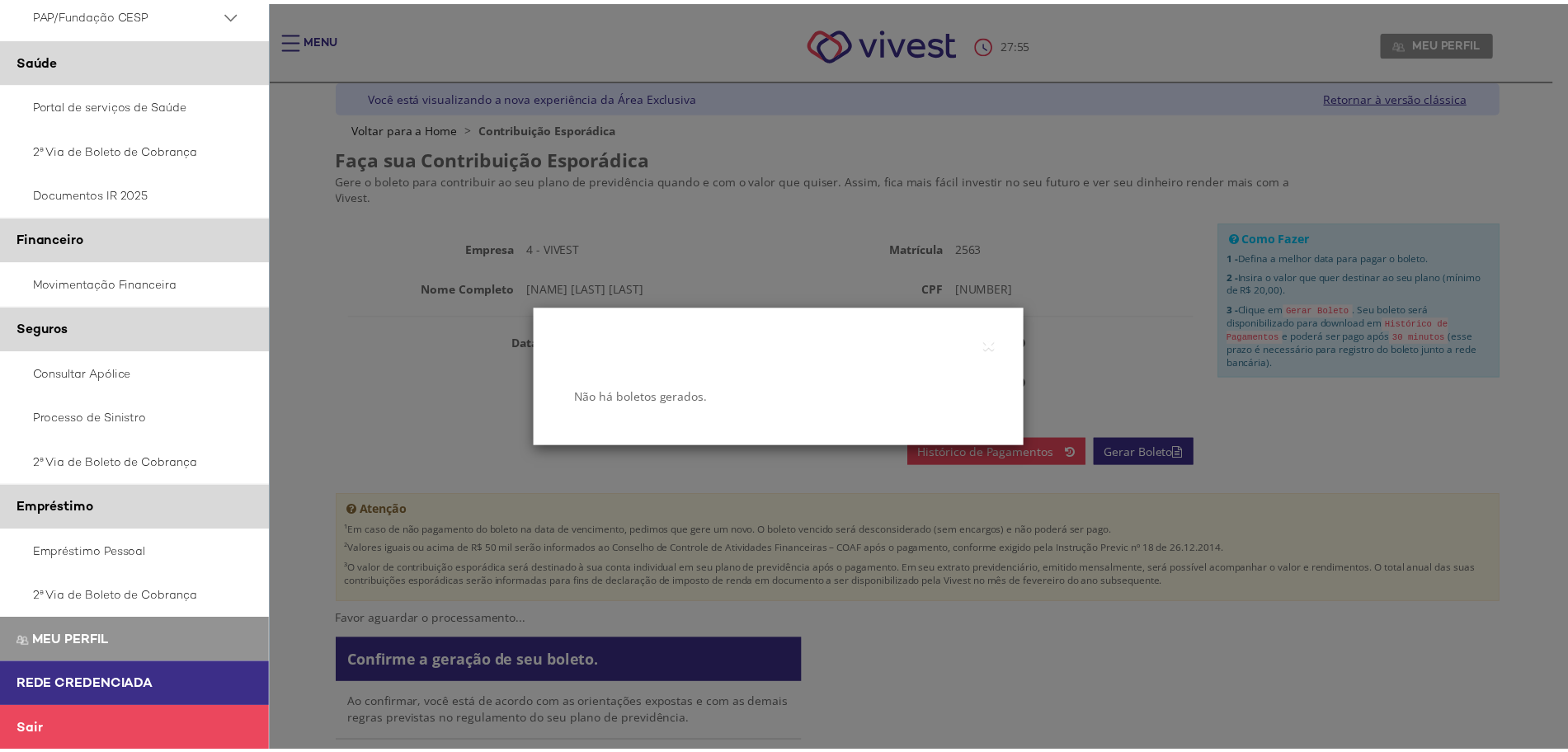 scroll, scrollTop: 0, scrollLeft: 0, axis: both 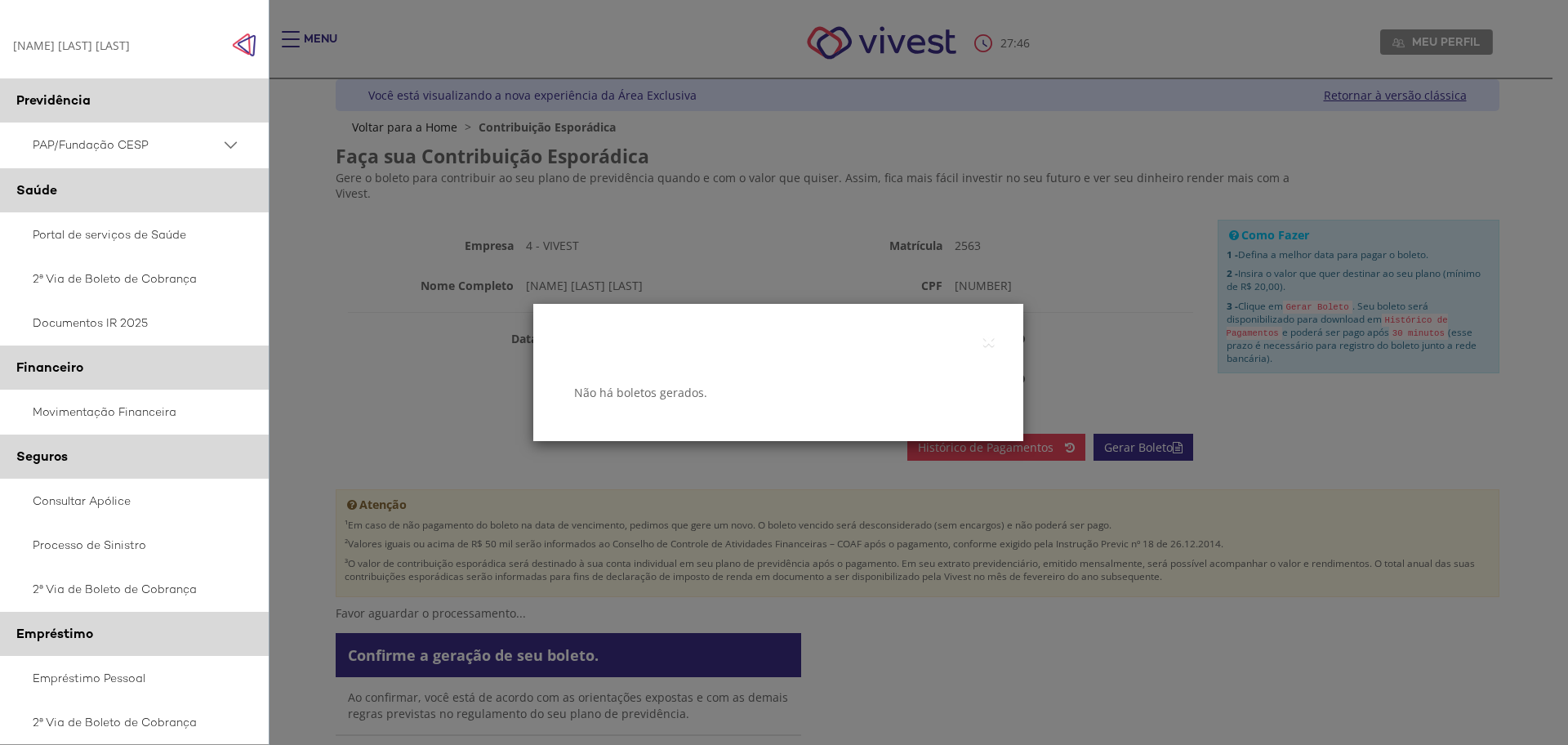 click on "Histórico de Pagamentos
Não há boletos gerados." at bounding box center [784, 372] 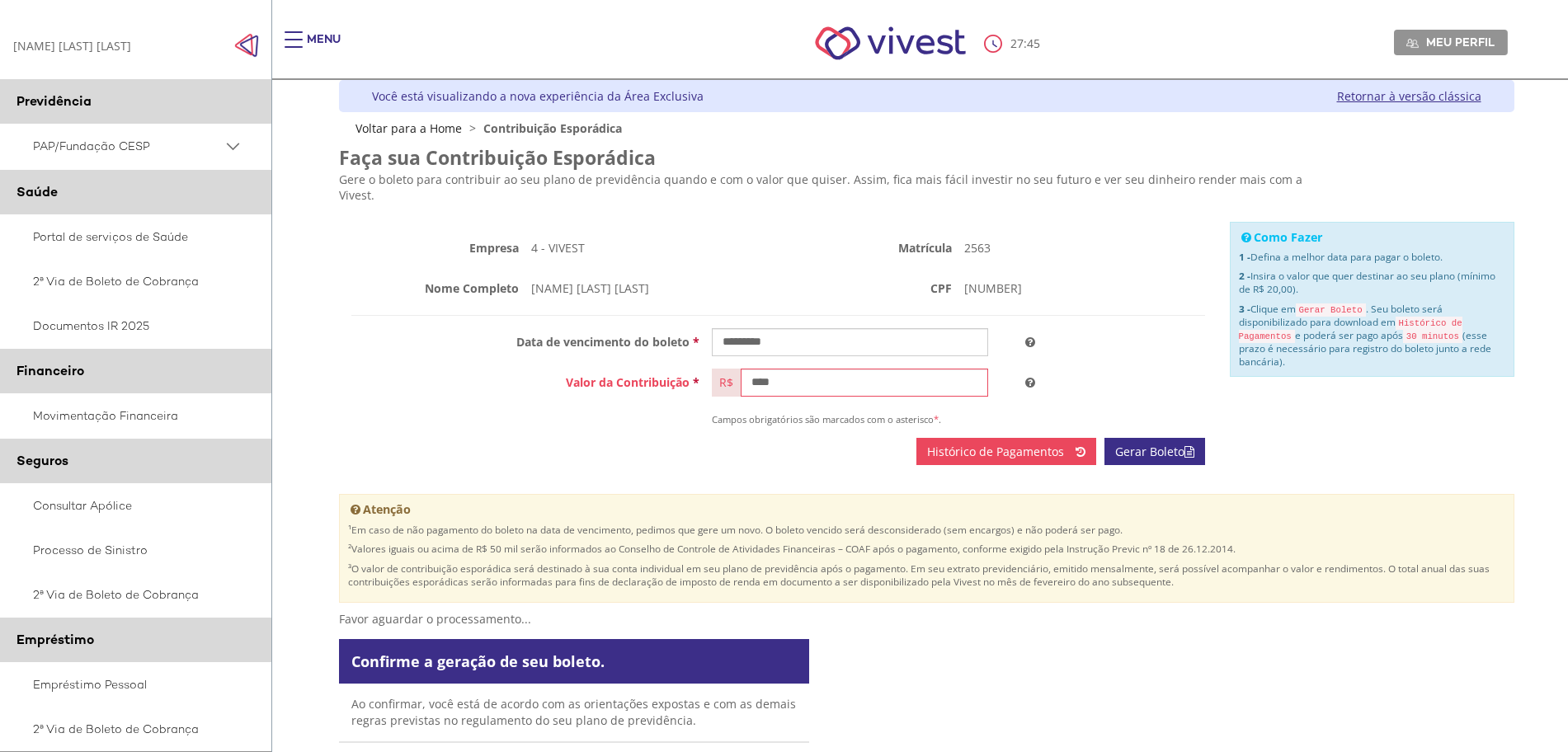 click at bounding box center (890, 43) 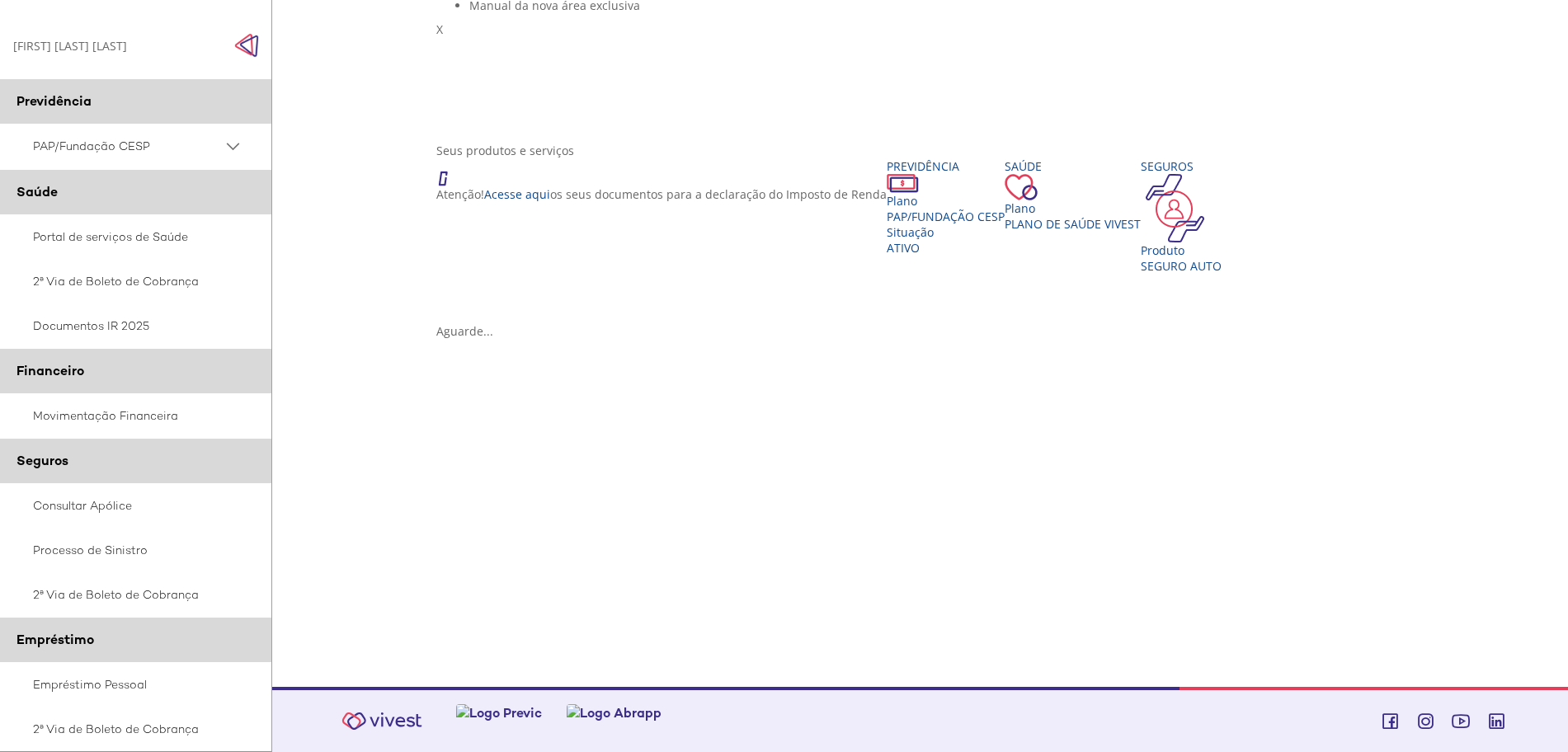 scroll, scrollTop: 0, scrollLeft: 0, axis: both 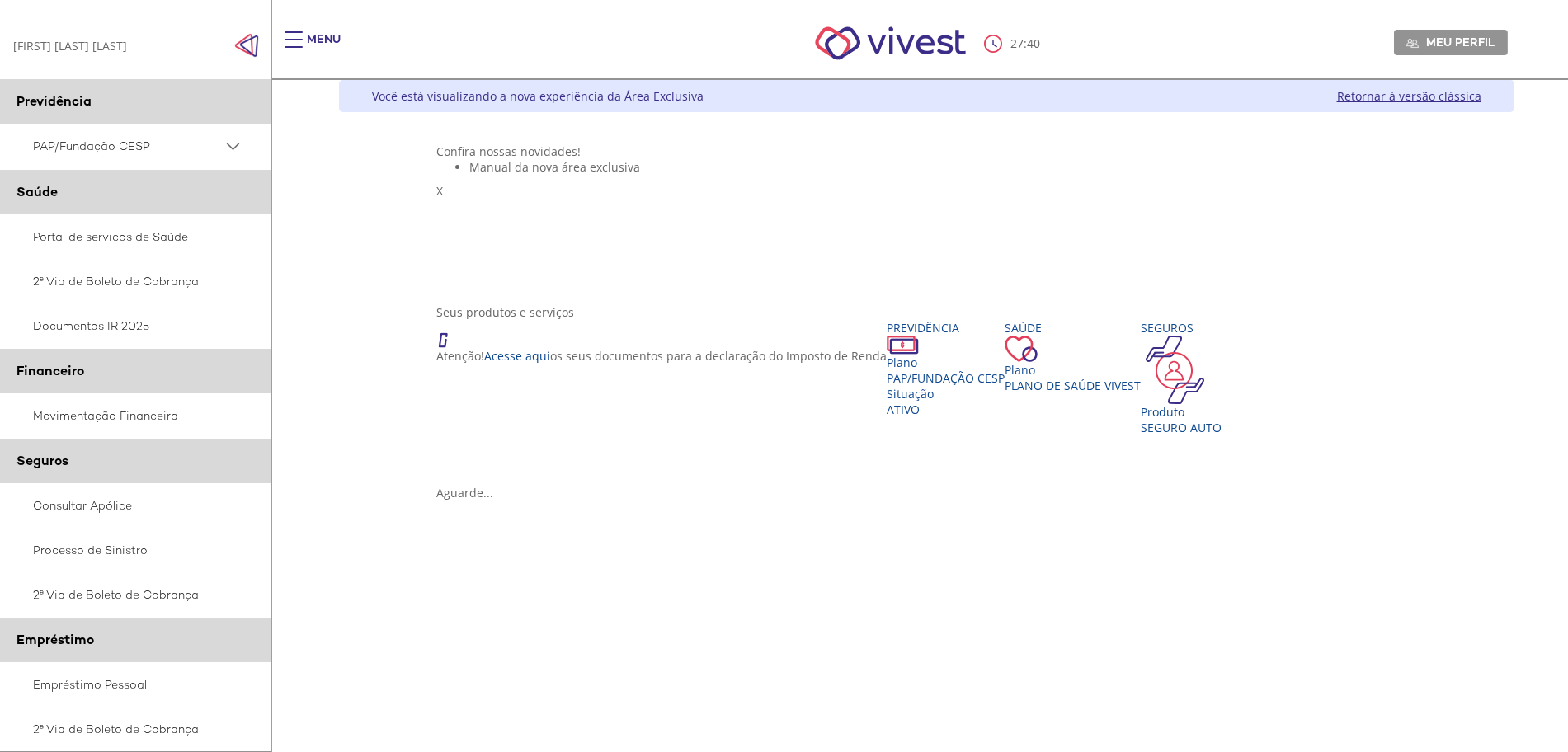 click at bounding box center (294, 48) 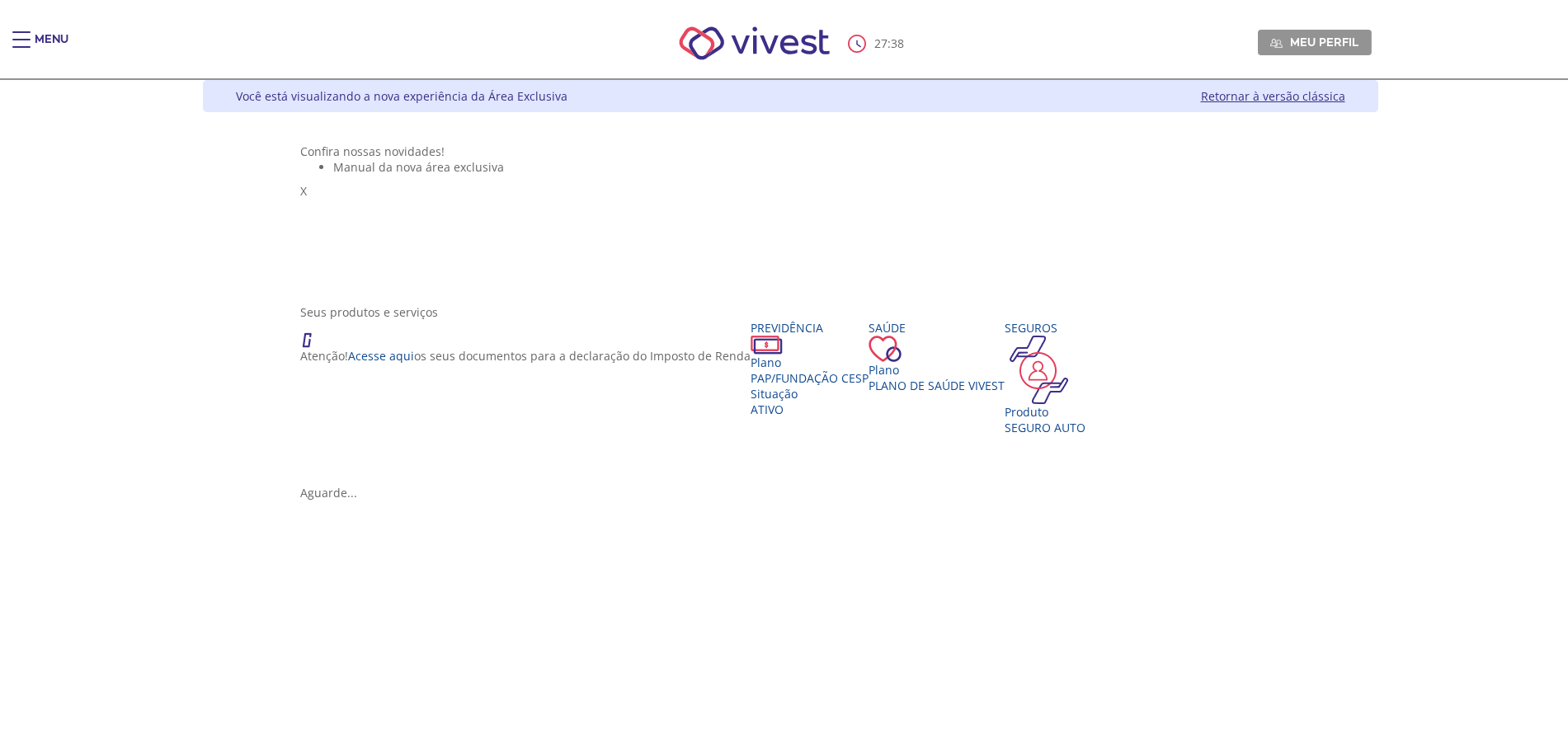 click at bounding box center [21, 40] 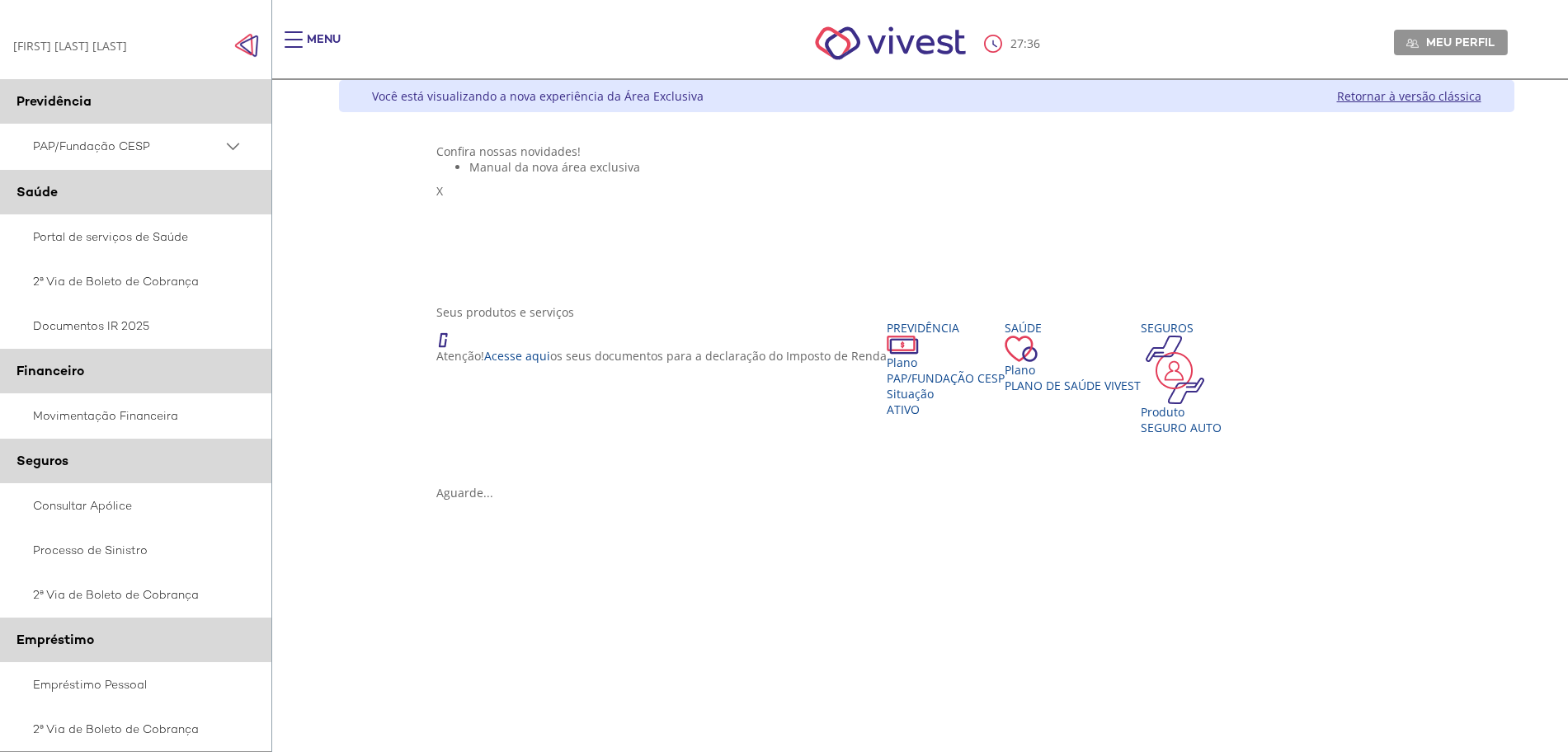 scroll, scrollTop: 133, scrollLeft: 0, axis: vertical 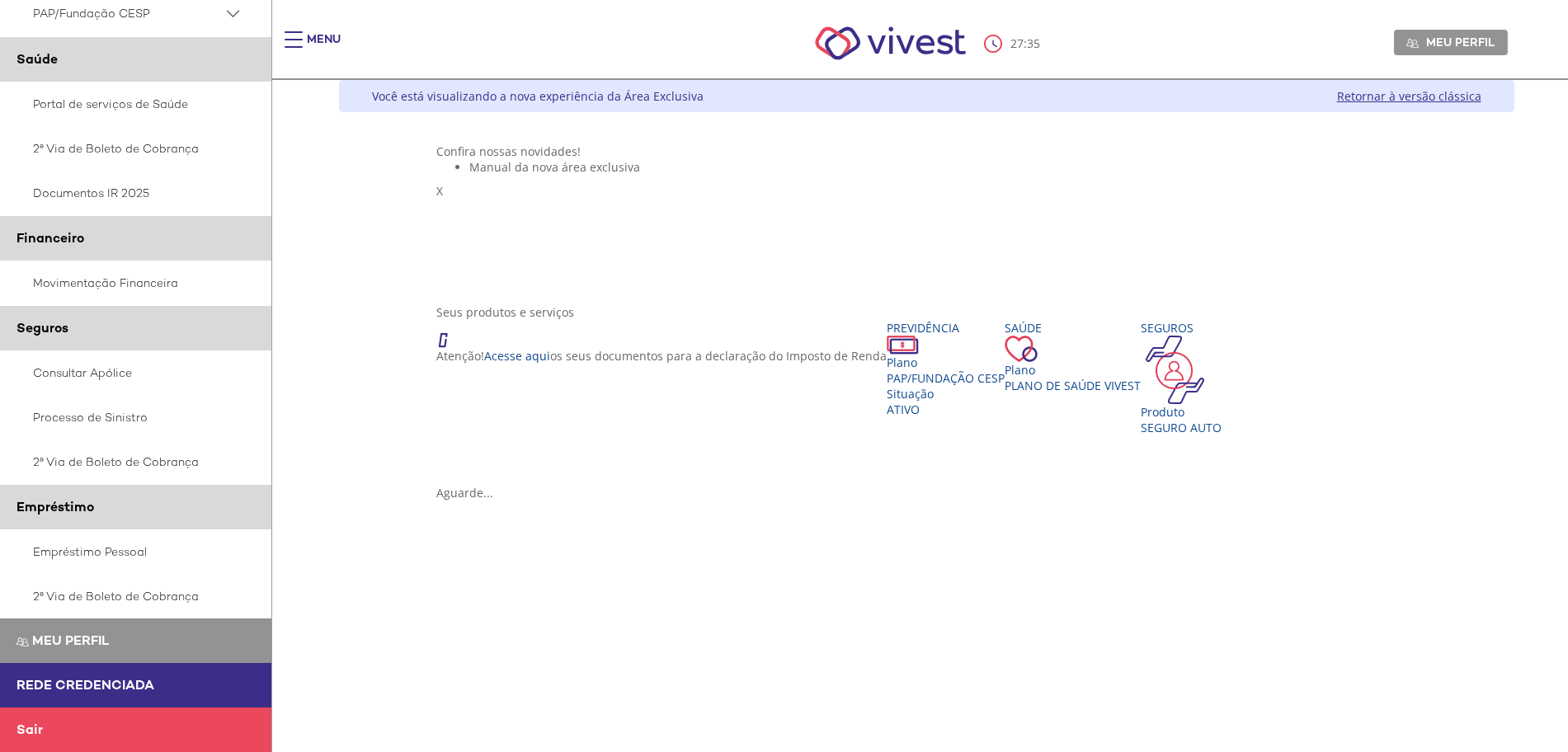 click on "Sair" at bounding box center [135, 730] 